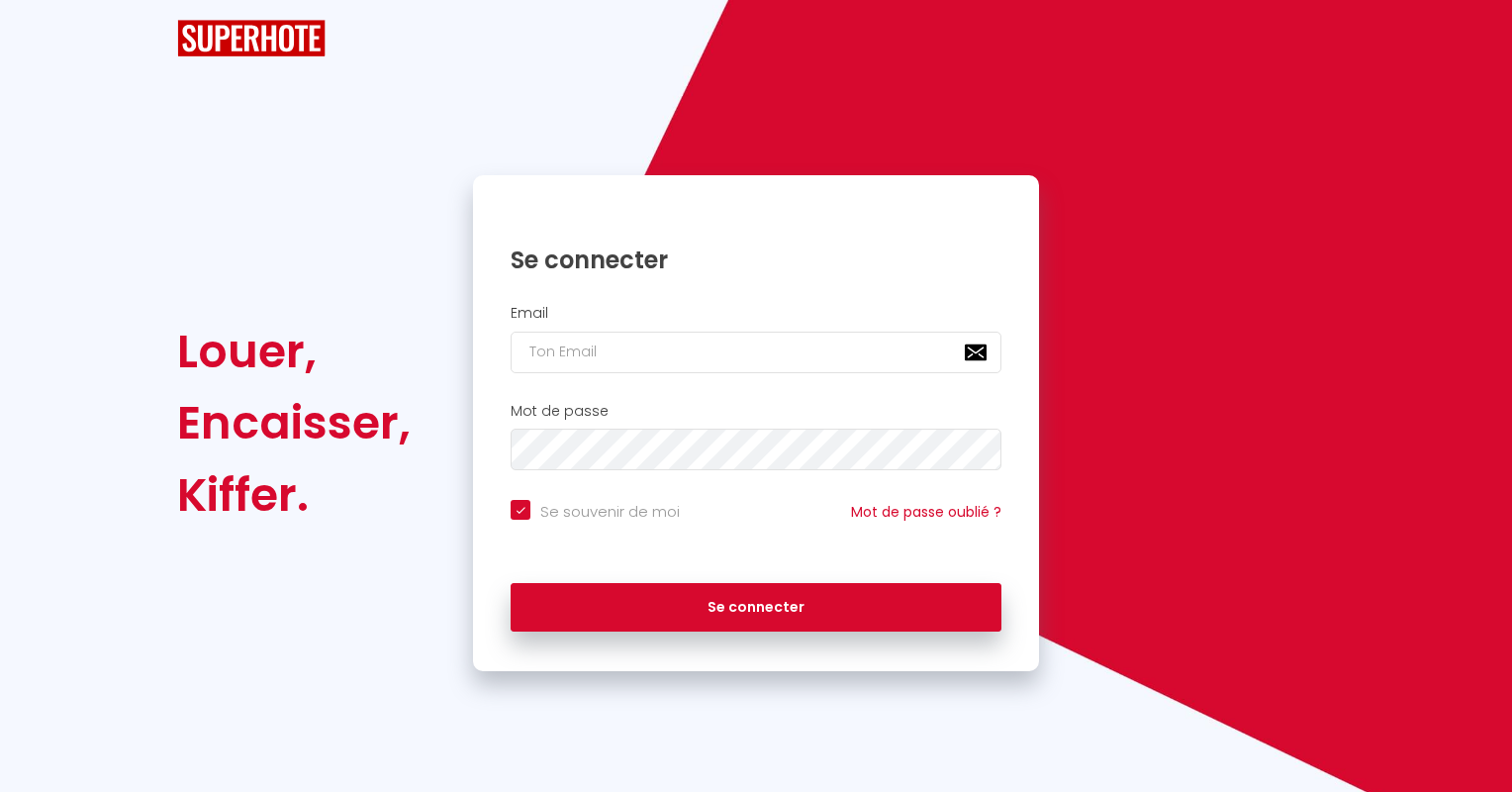scroll, scrollTop: 0, scrollLeft: 0, axis: both 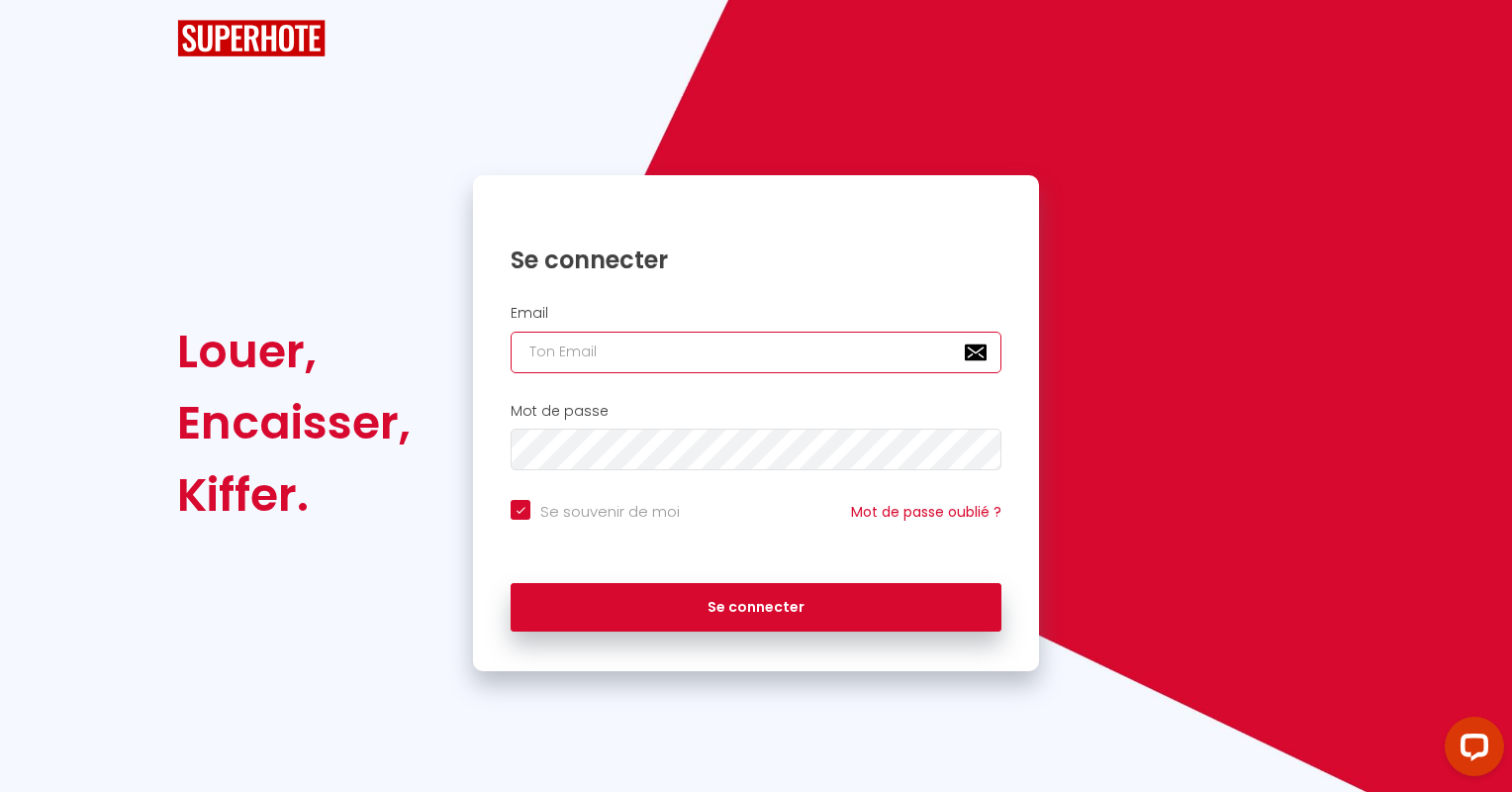 click at bounding box center (756, 352) 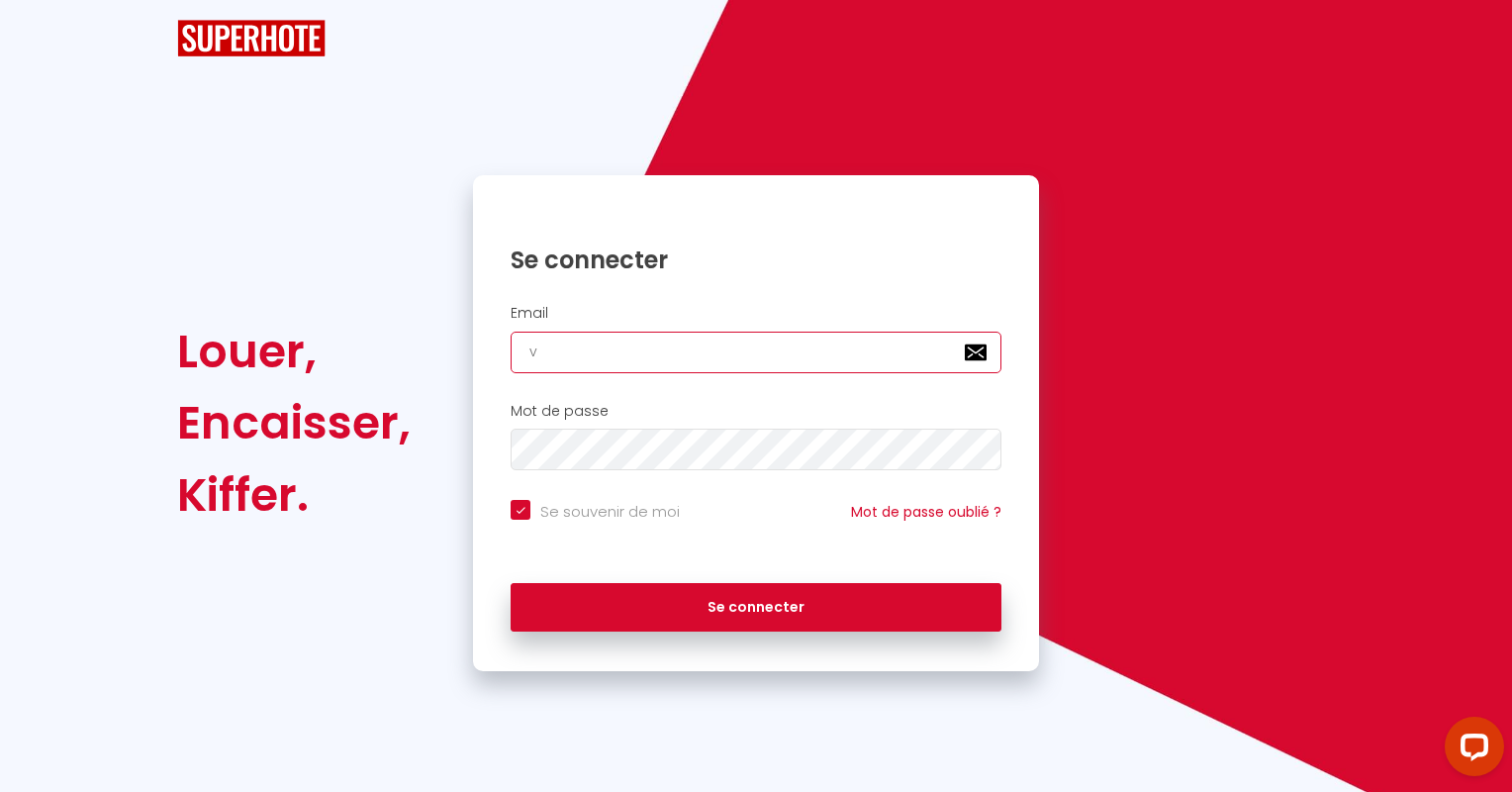 checkbox on "true" 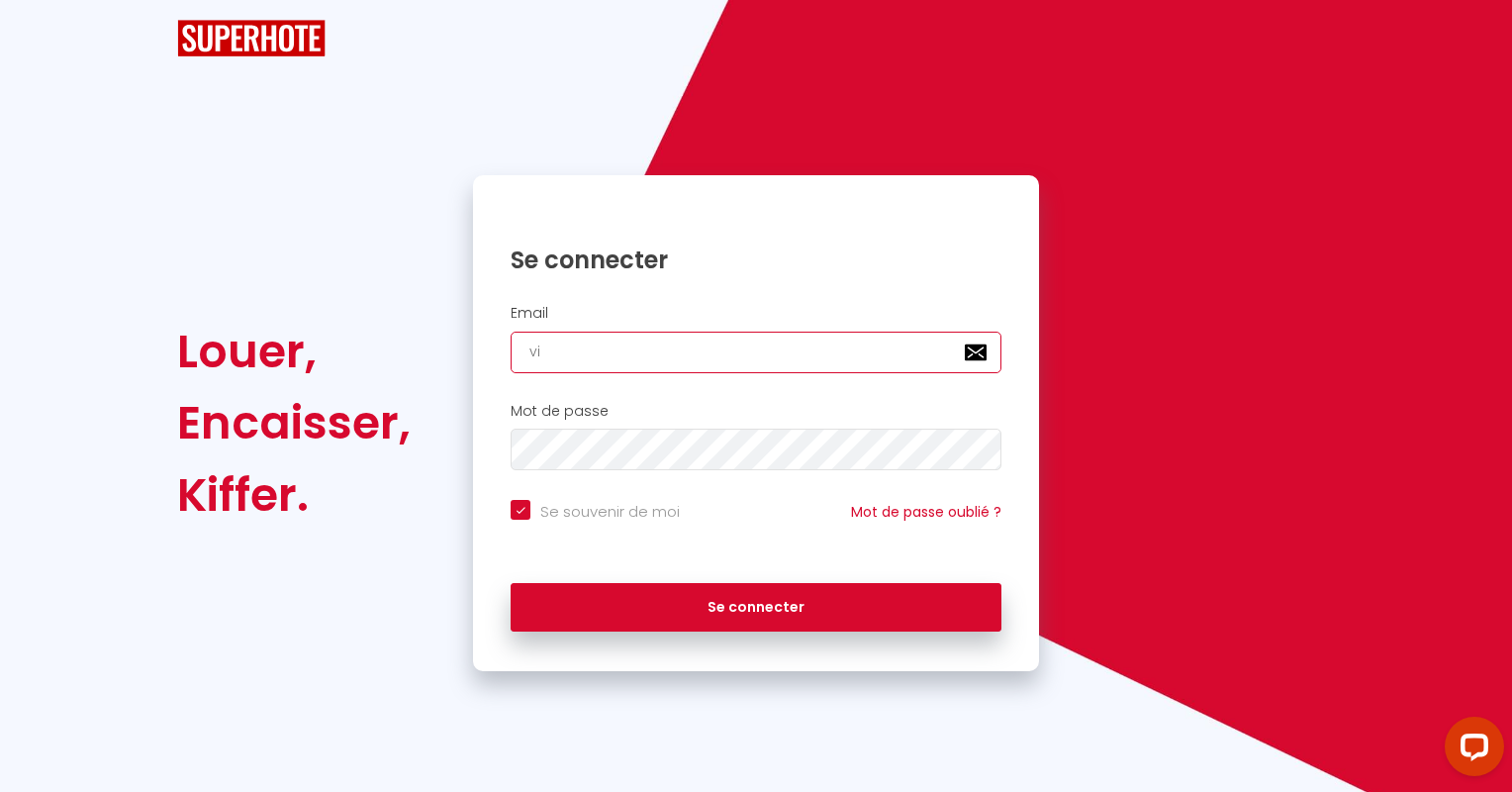 checkbox on "true" 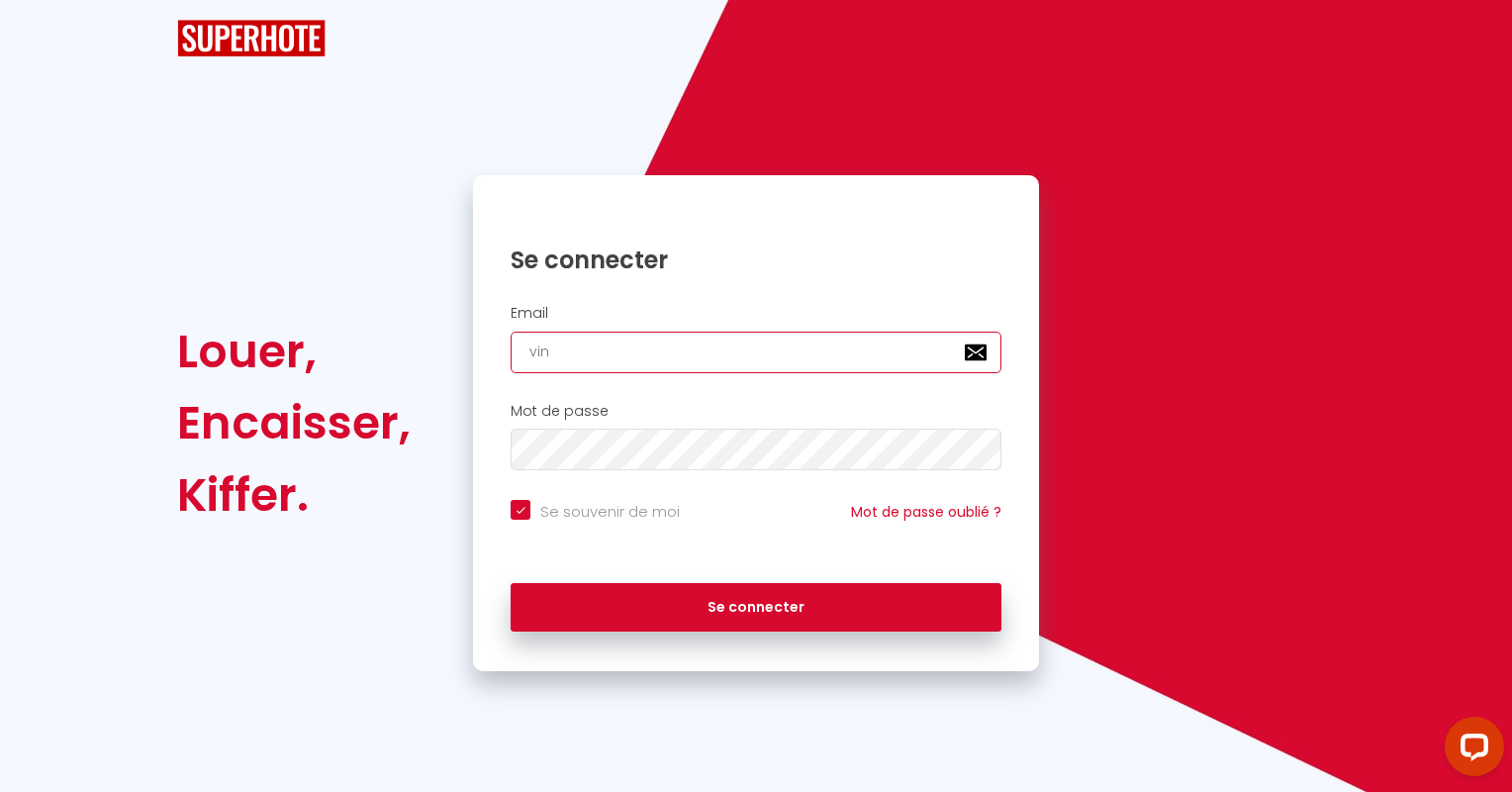 checkbox on "true" 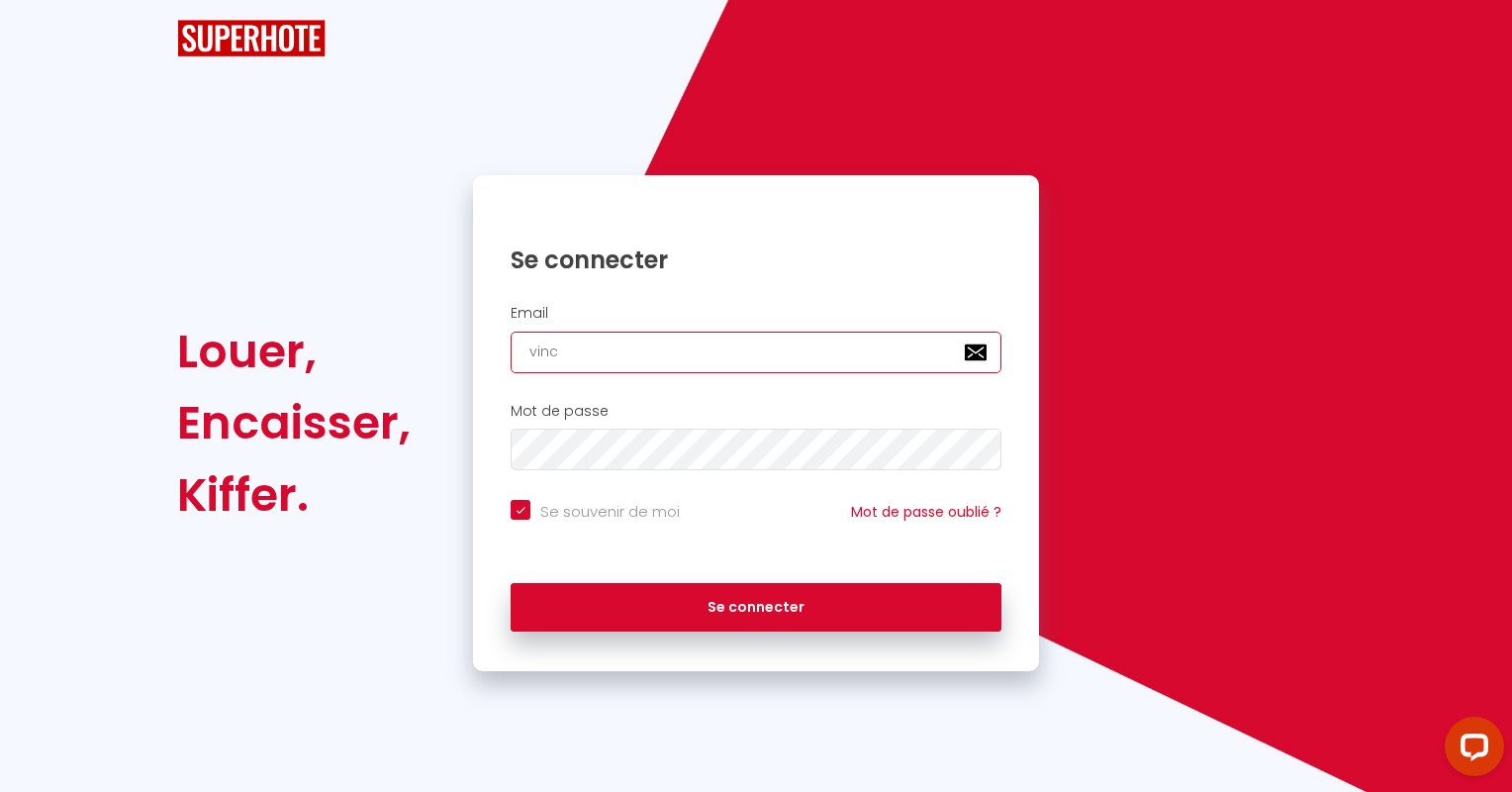 checkbox on "true" 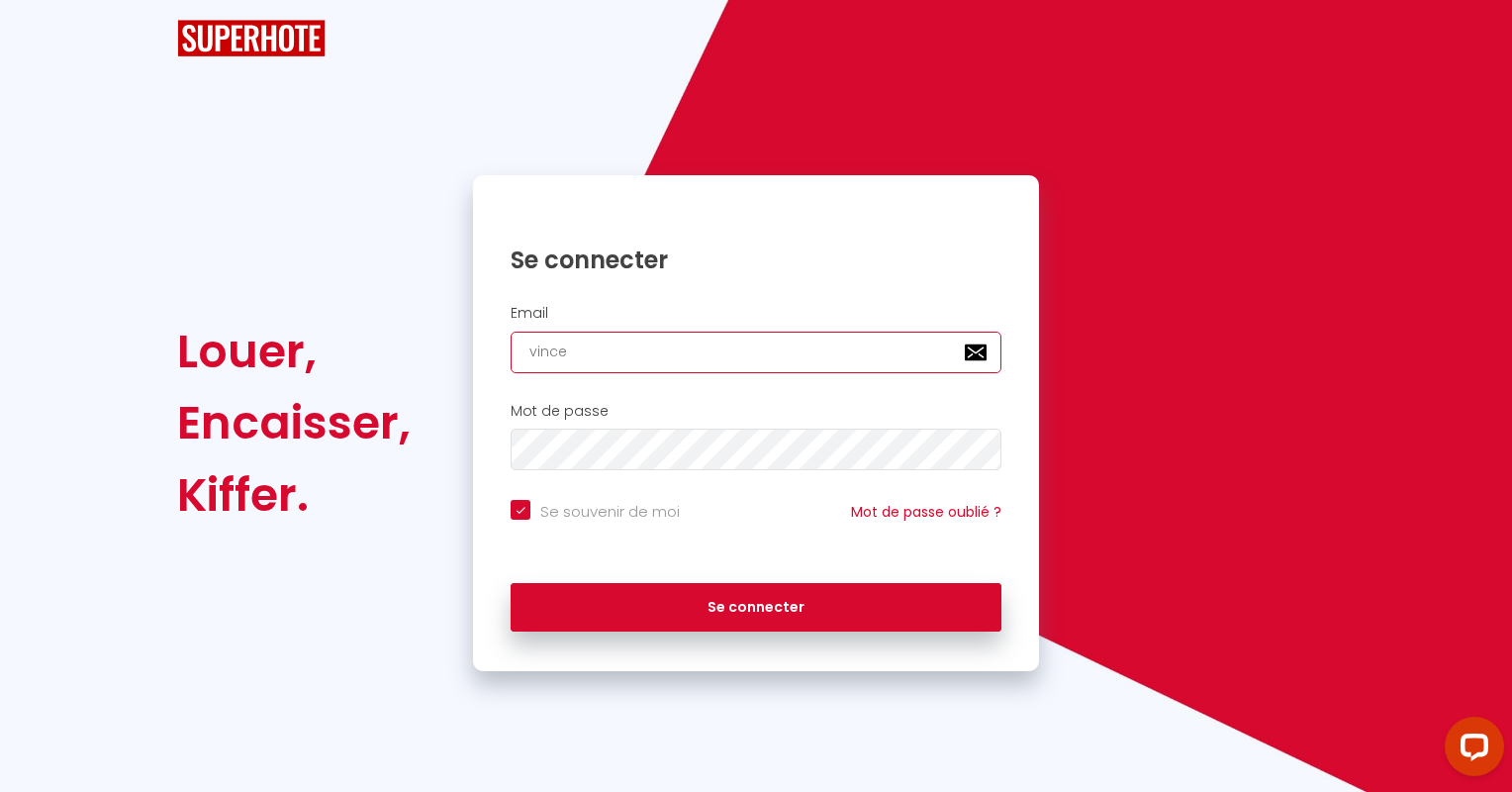 checkbox on "true" 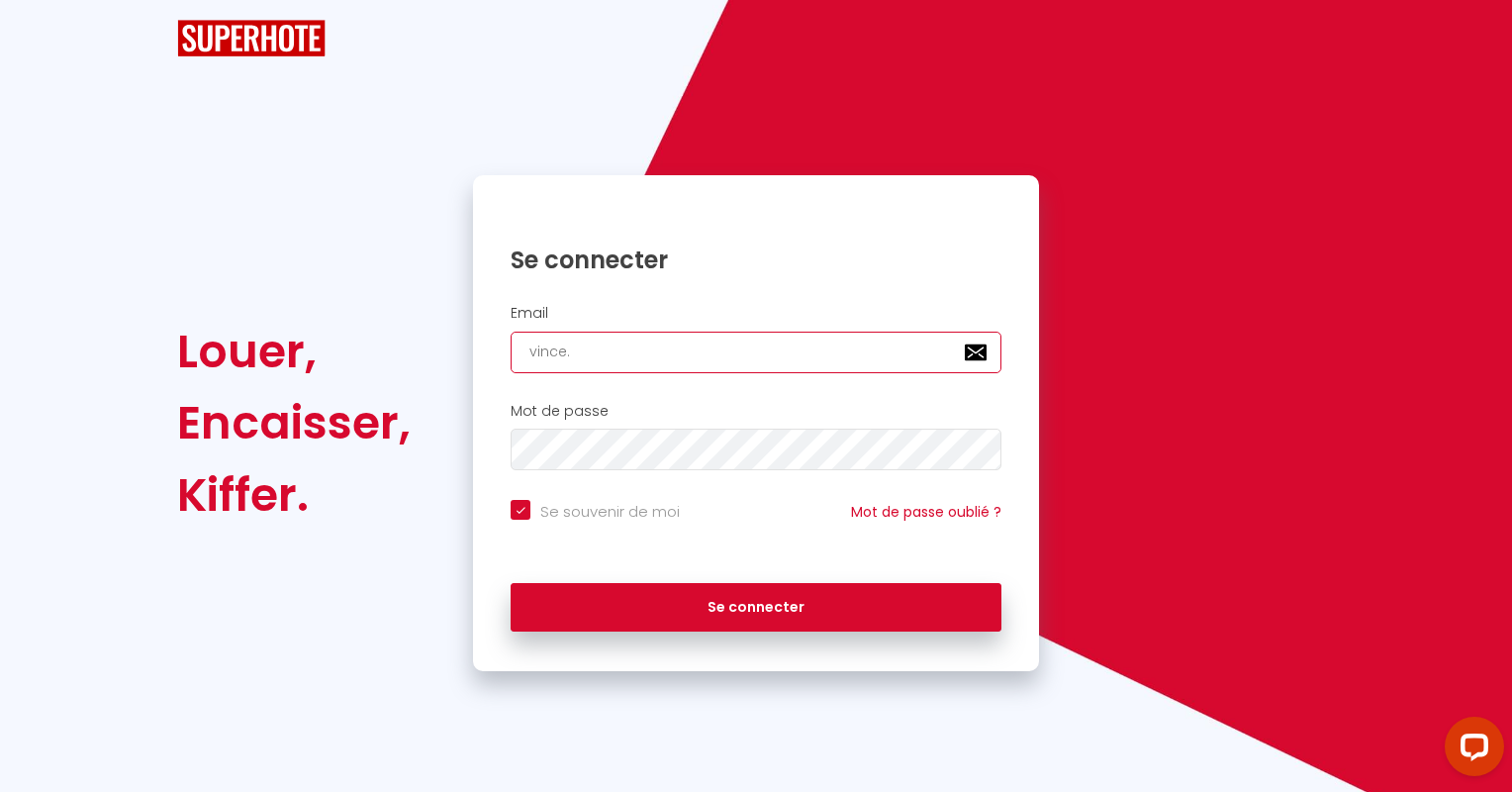 type on "vince.c" 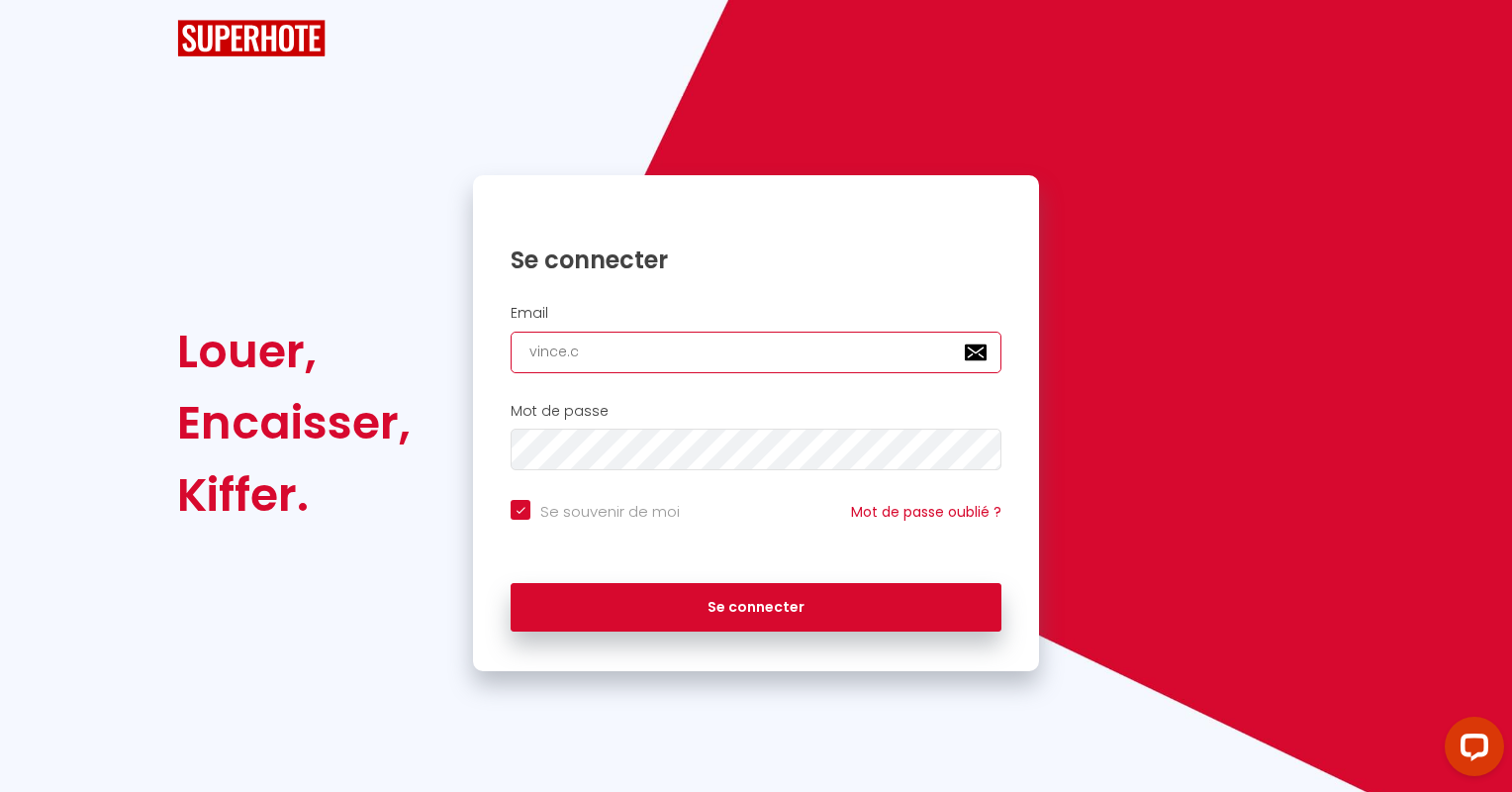 checkbox on "true" 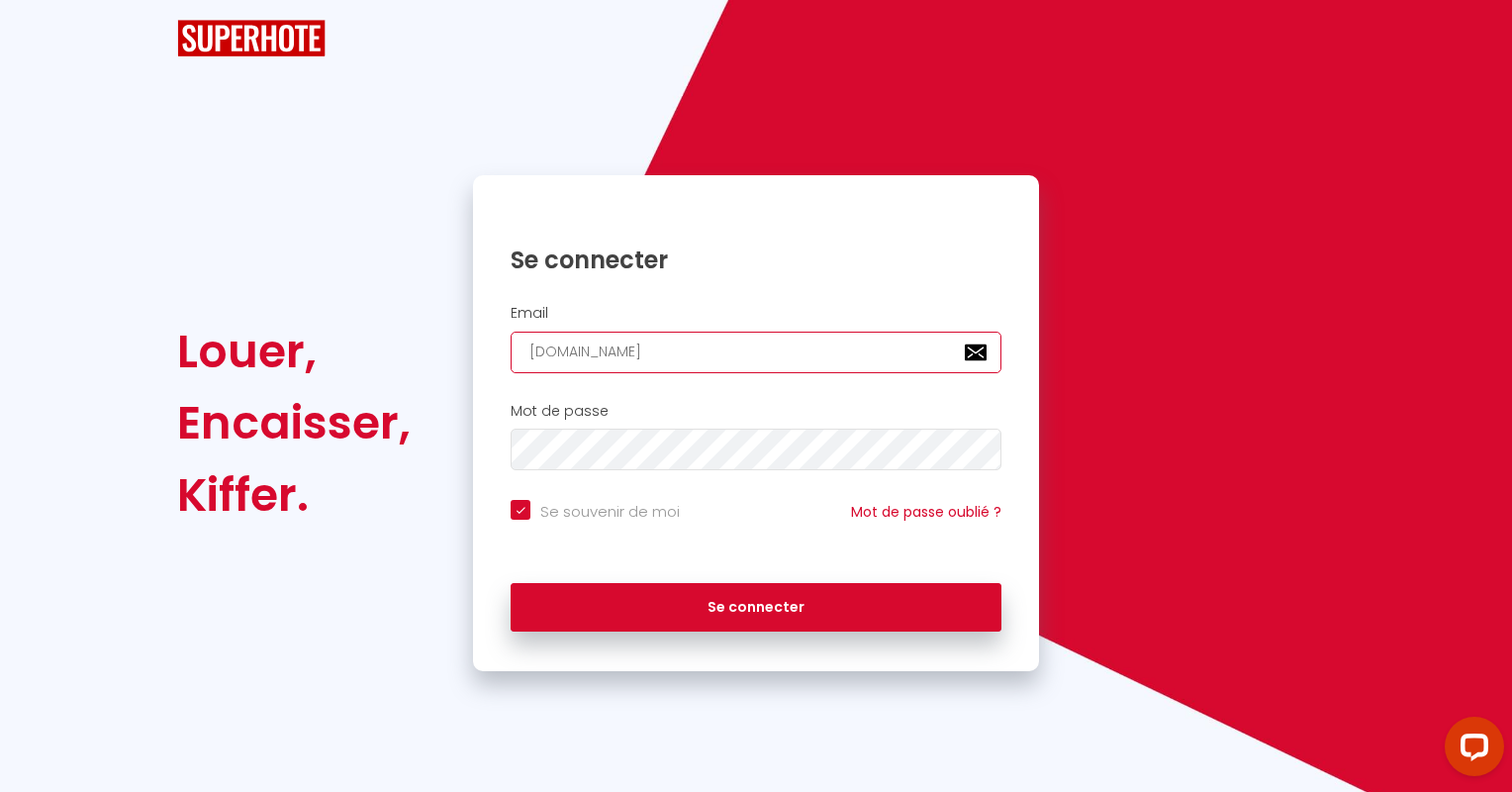 checkbox on "true" 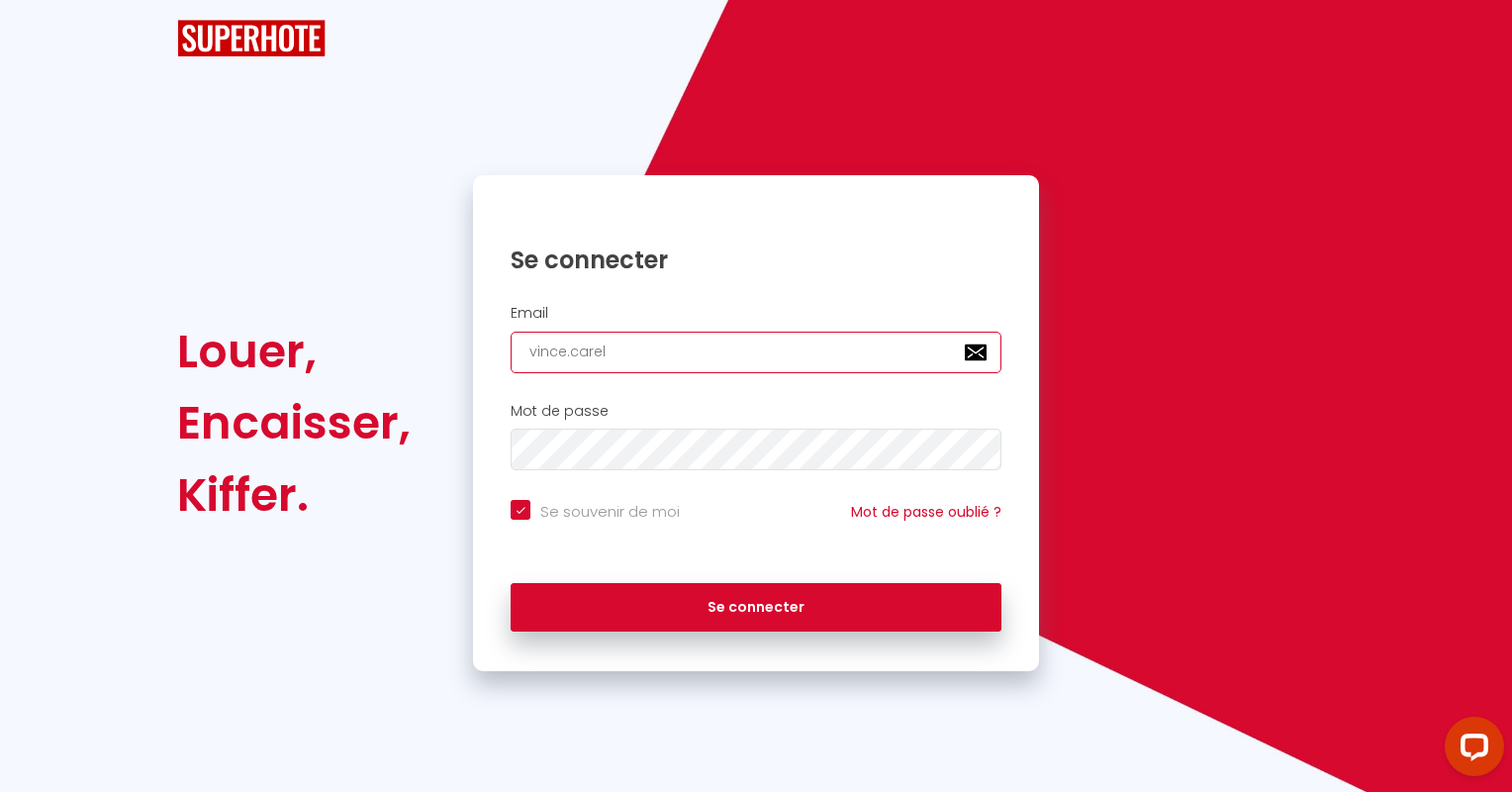 checkbox on "true" 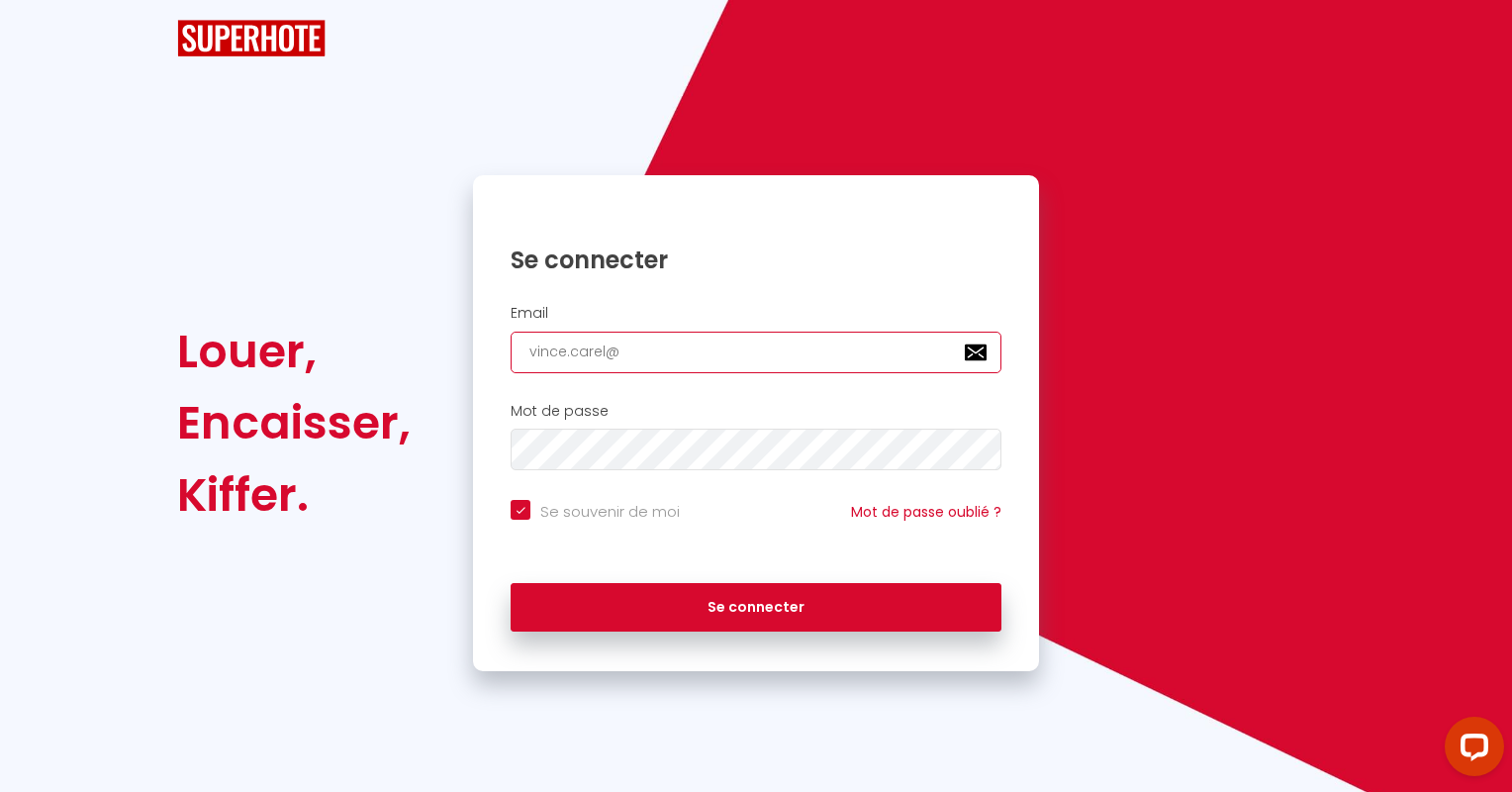 checkbox on "true" 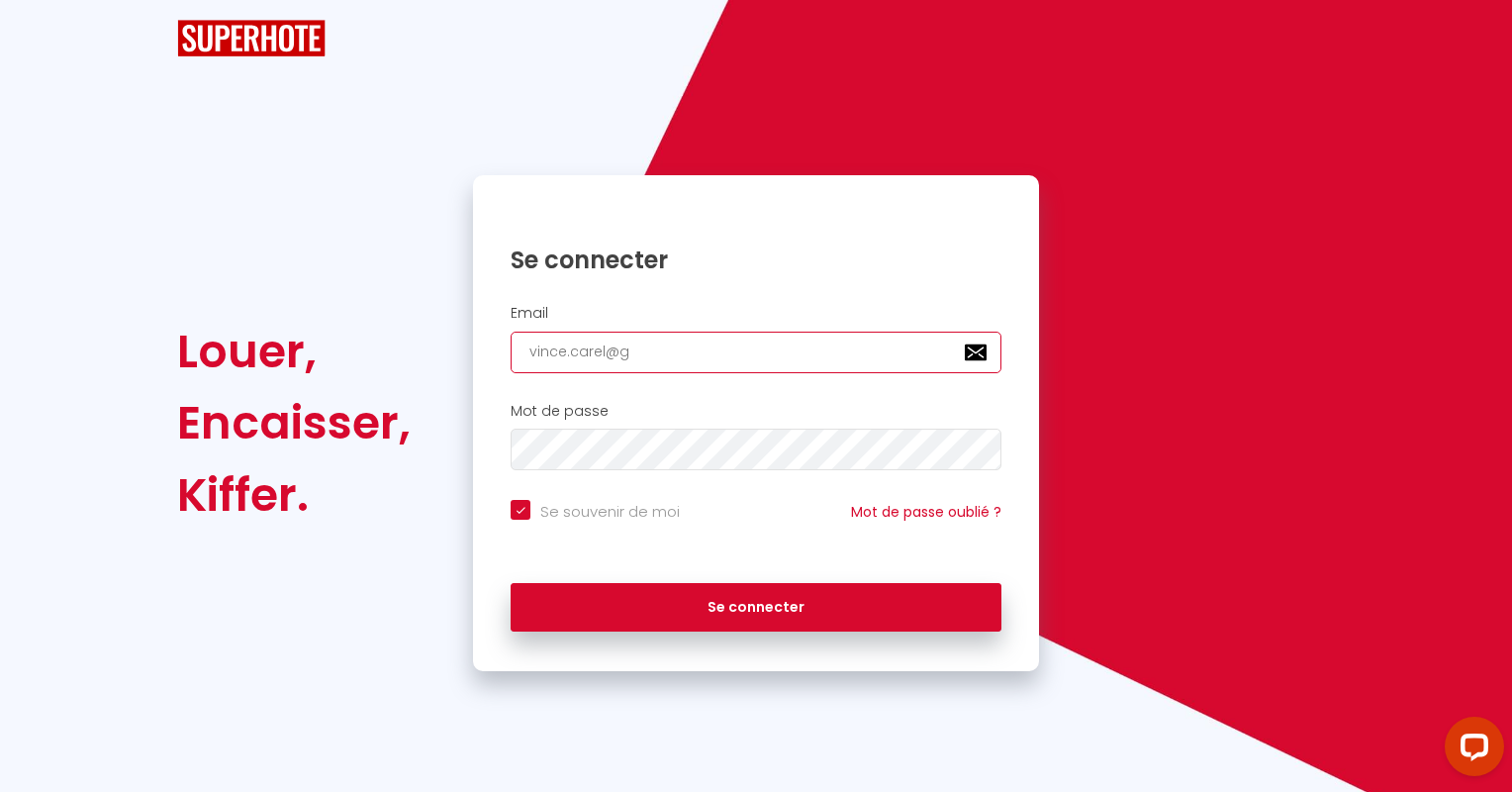 checkbox on "true" 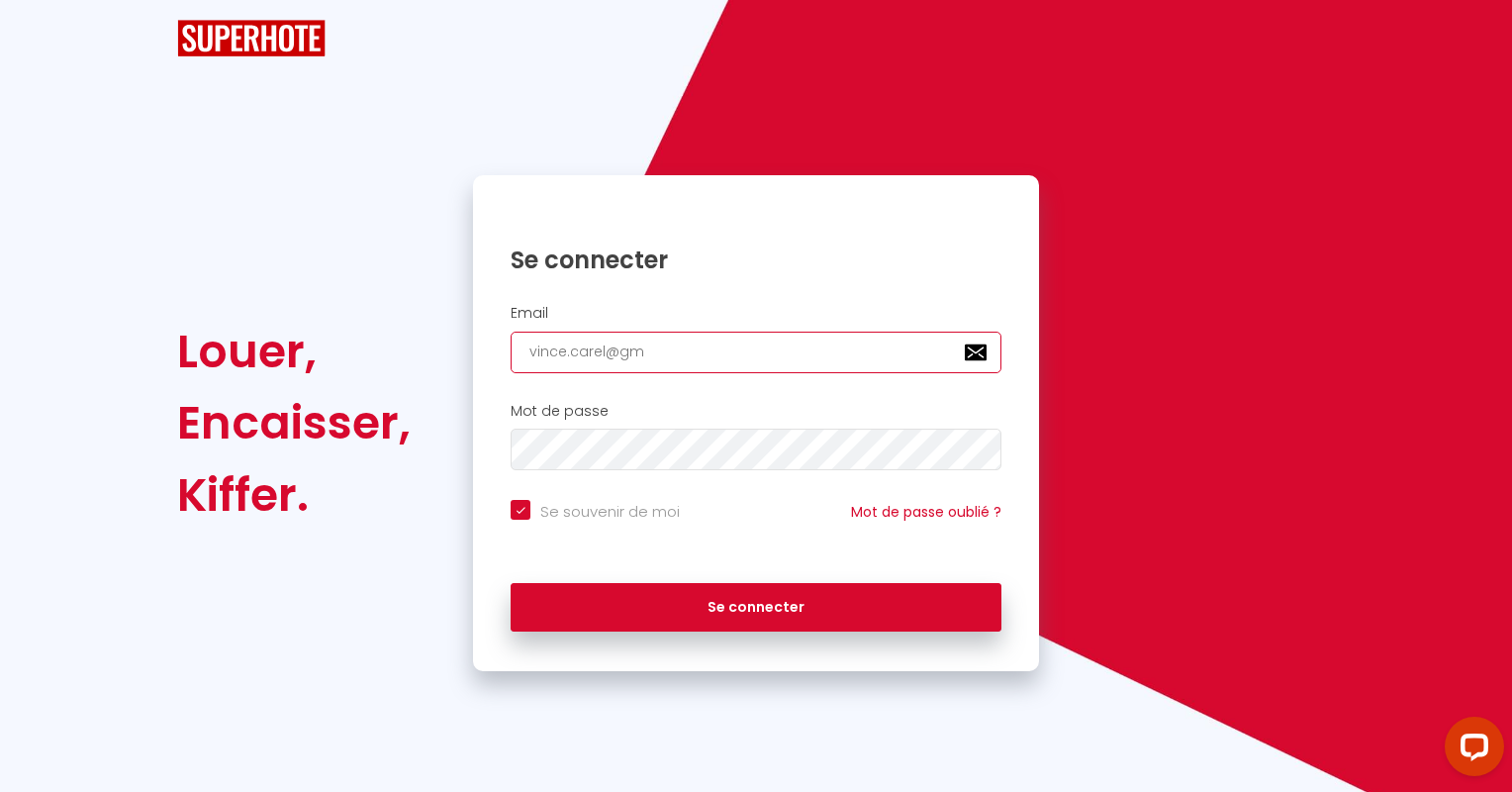 type on "vince.carel@gma" 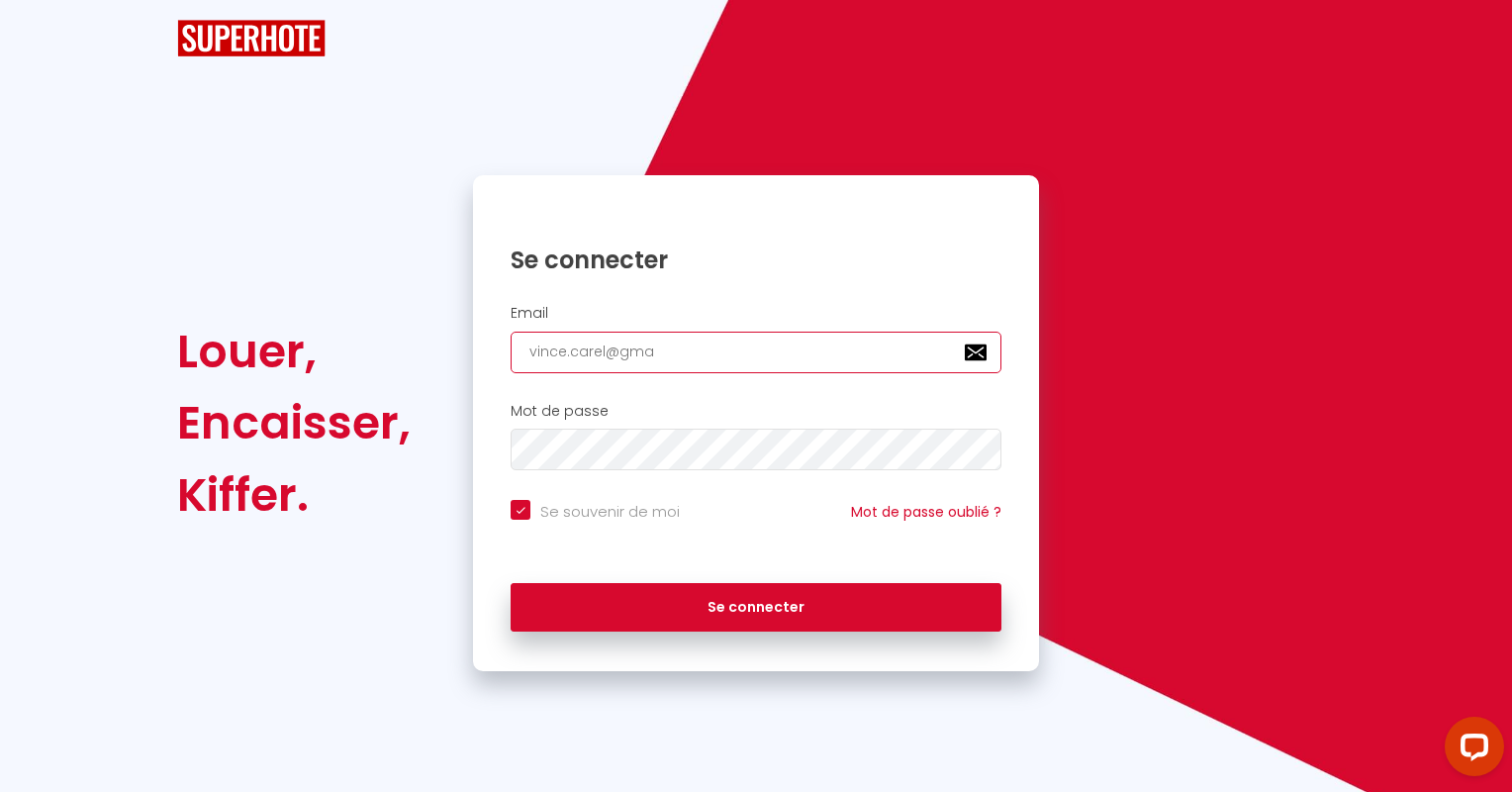 checkbox on "true" 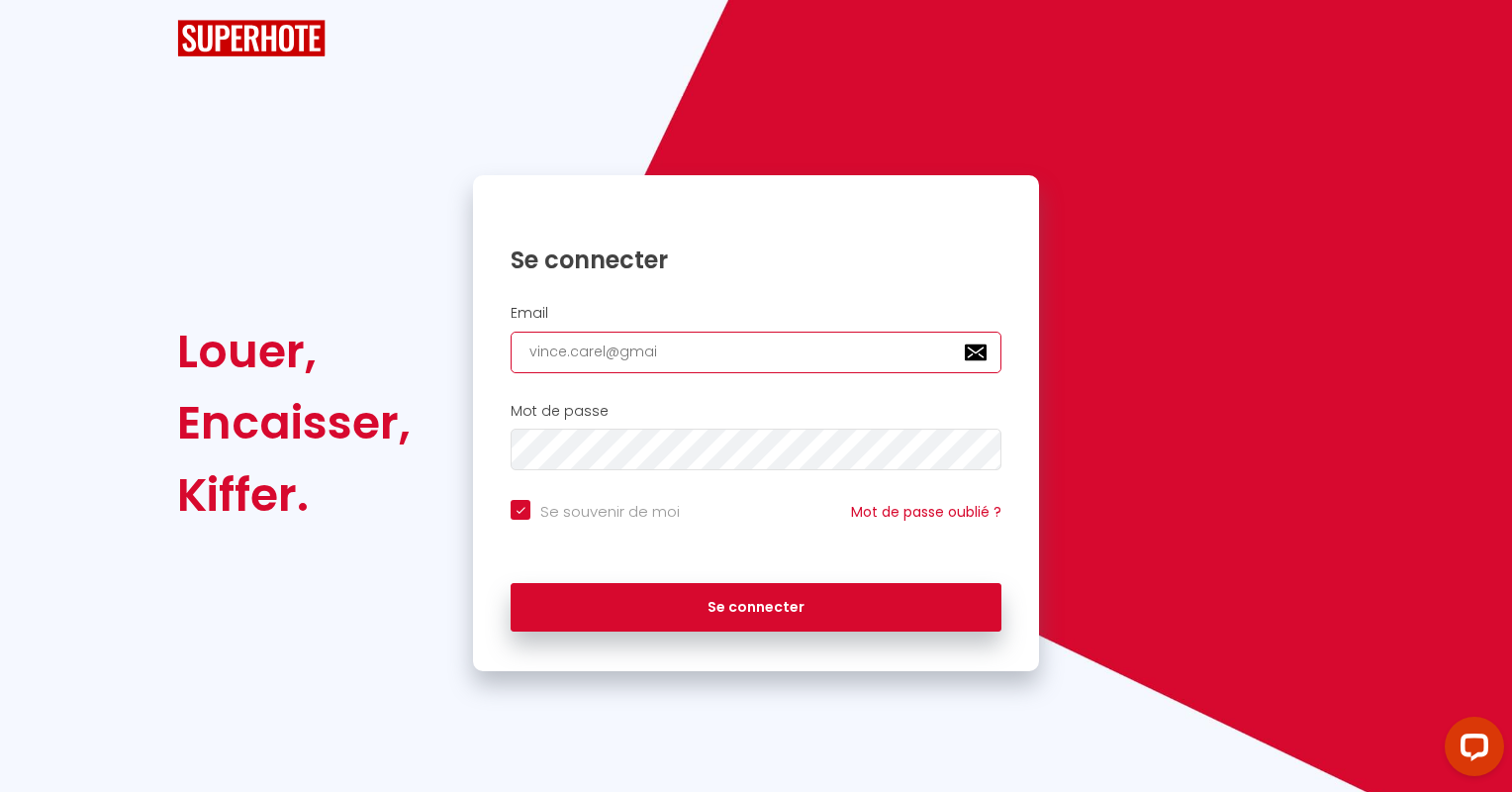 type on "[EMAIL_ADDRESS]" 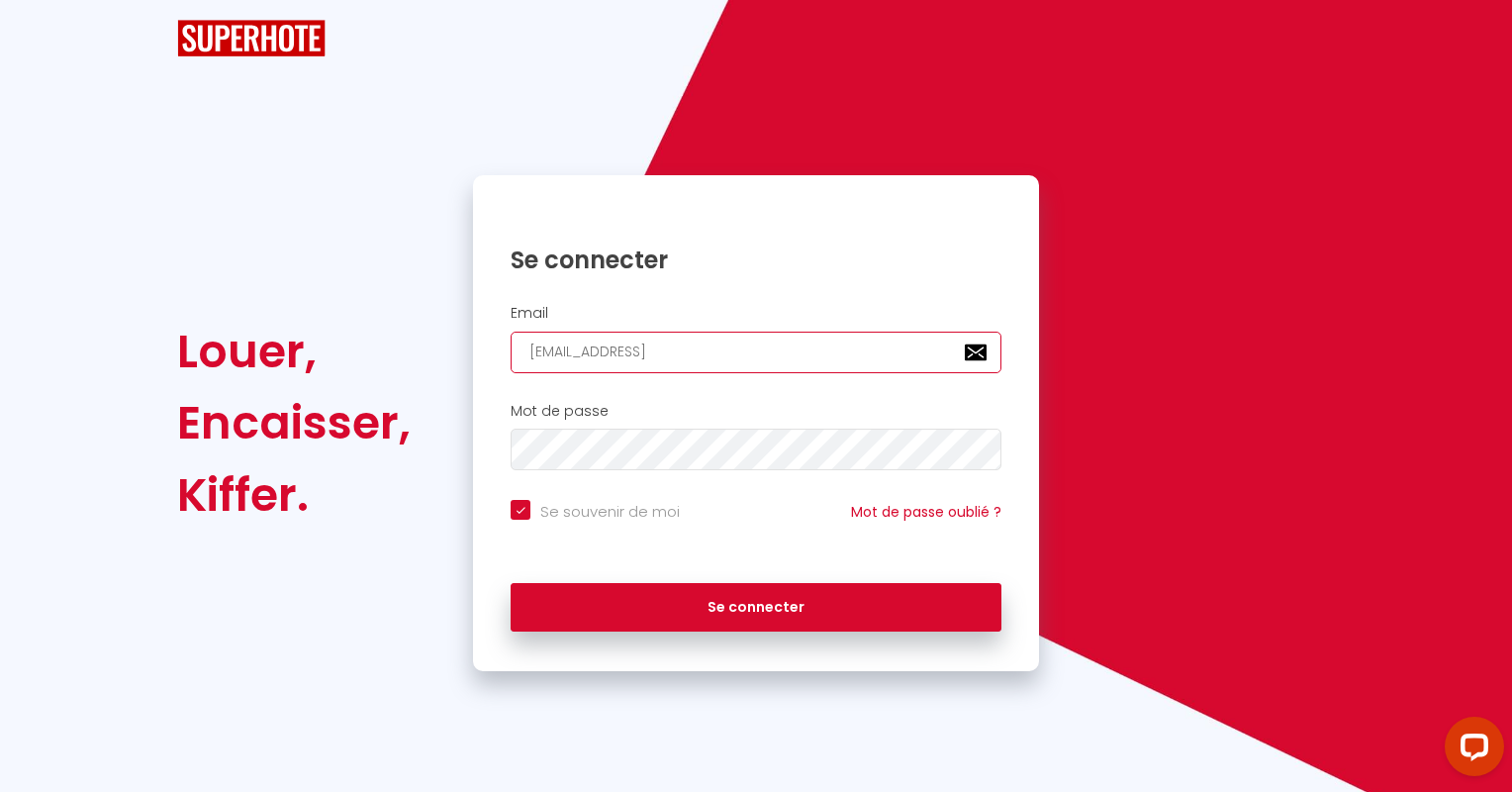 checkbox on "true" 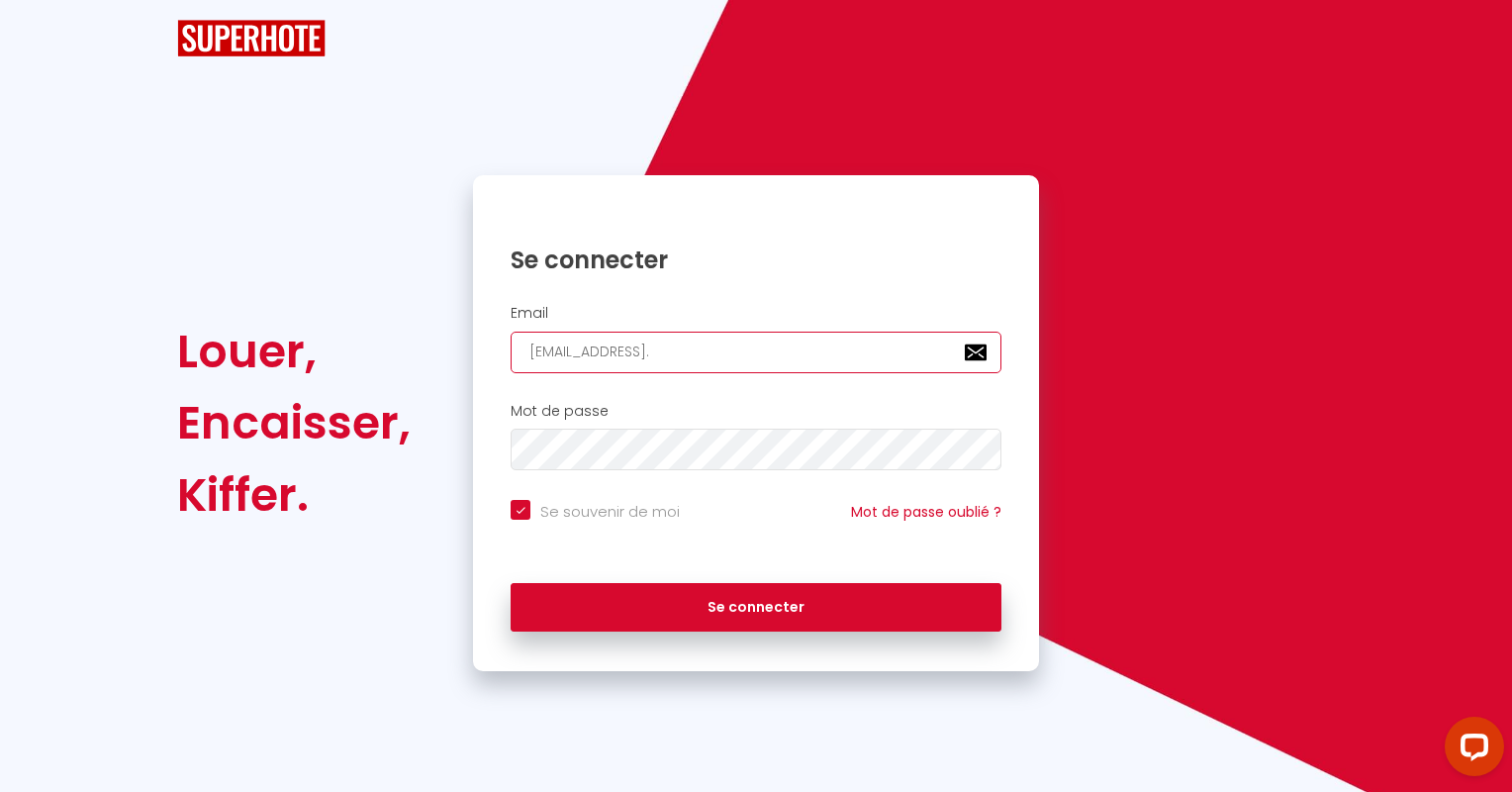 checkbox on "true" 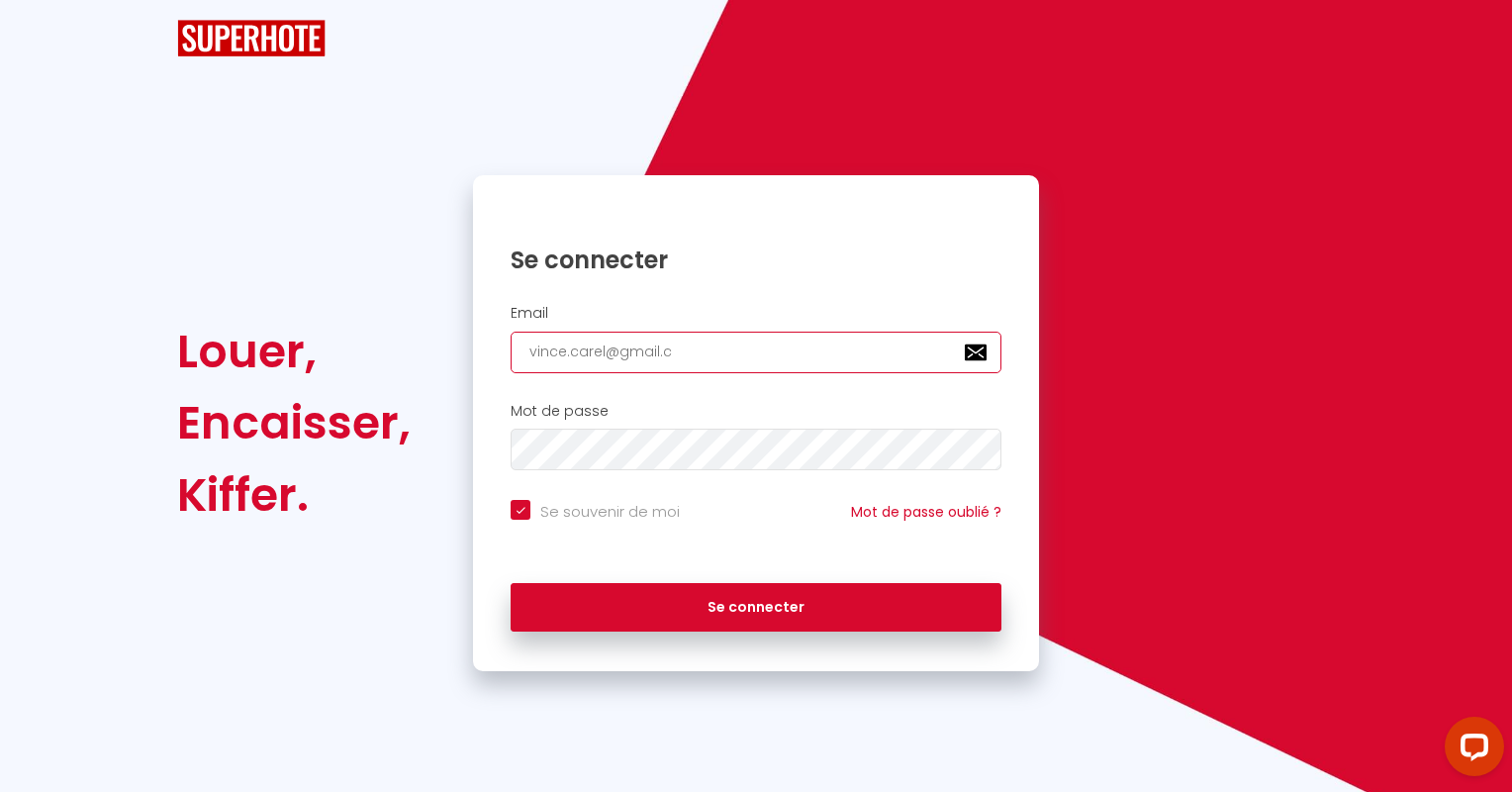 checkbox on "true" 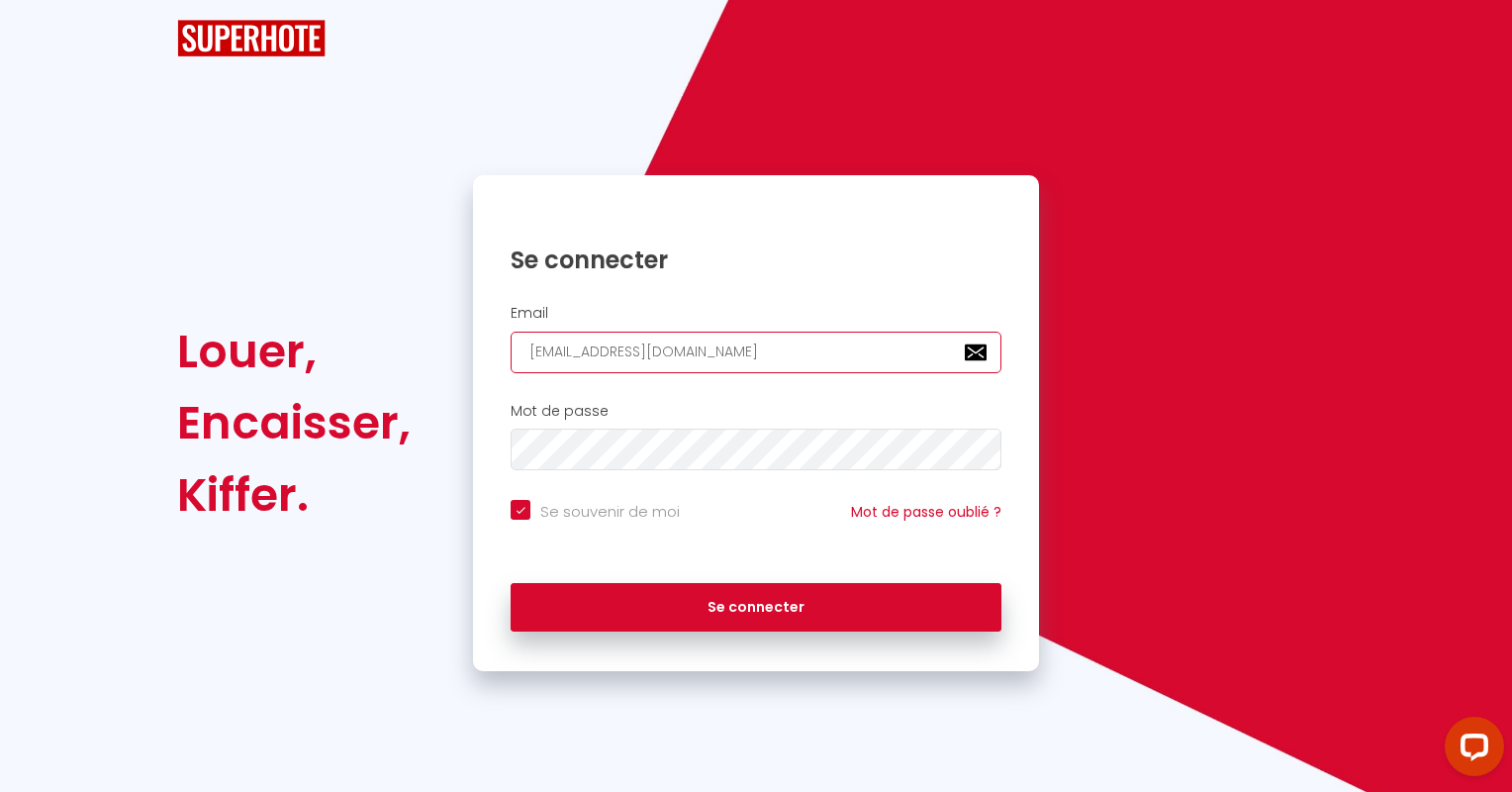 checkbox on "true" 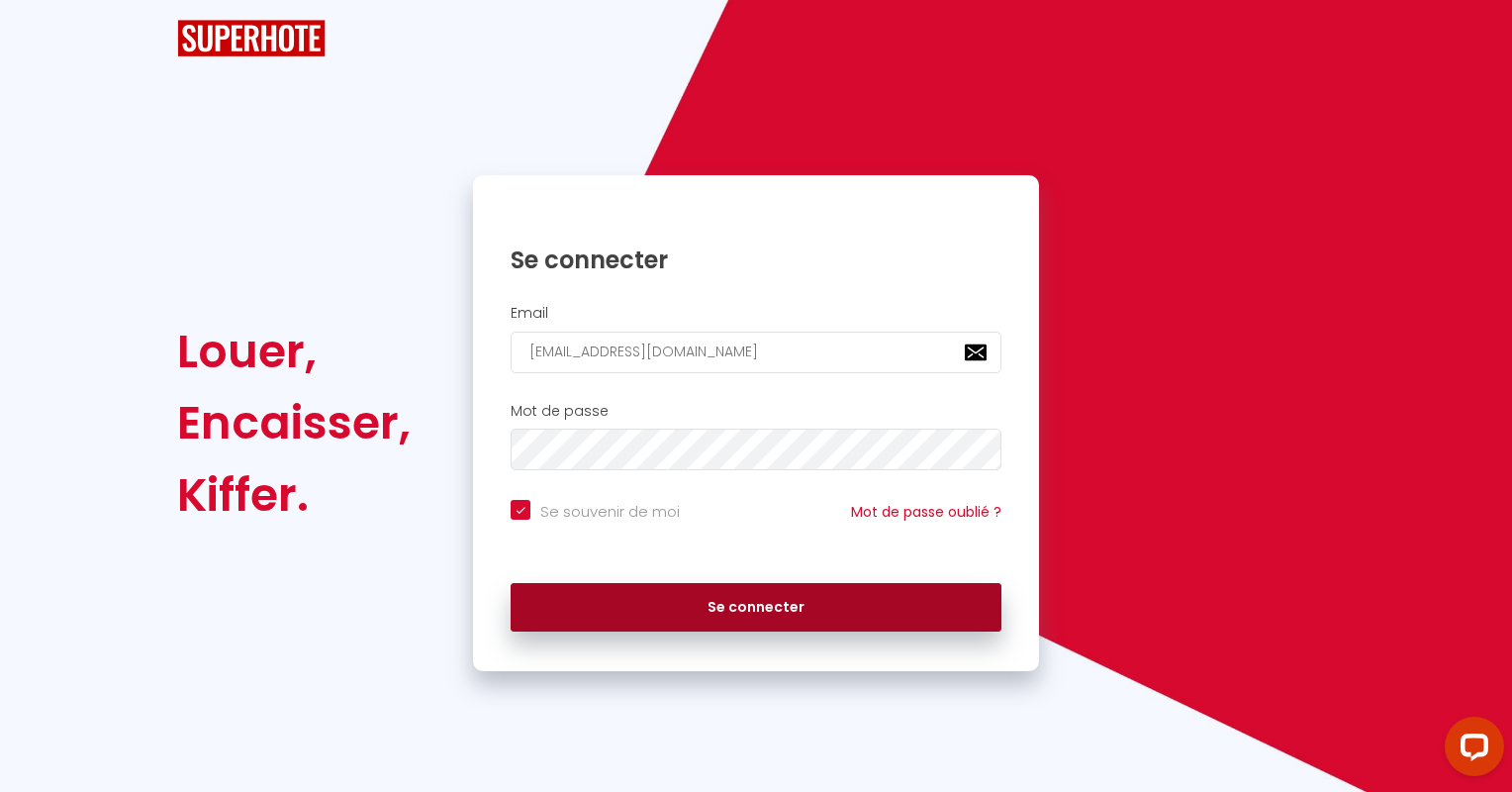 click on "Se connecter" at bounding box center [756, 608] 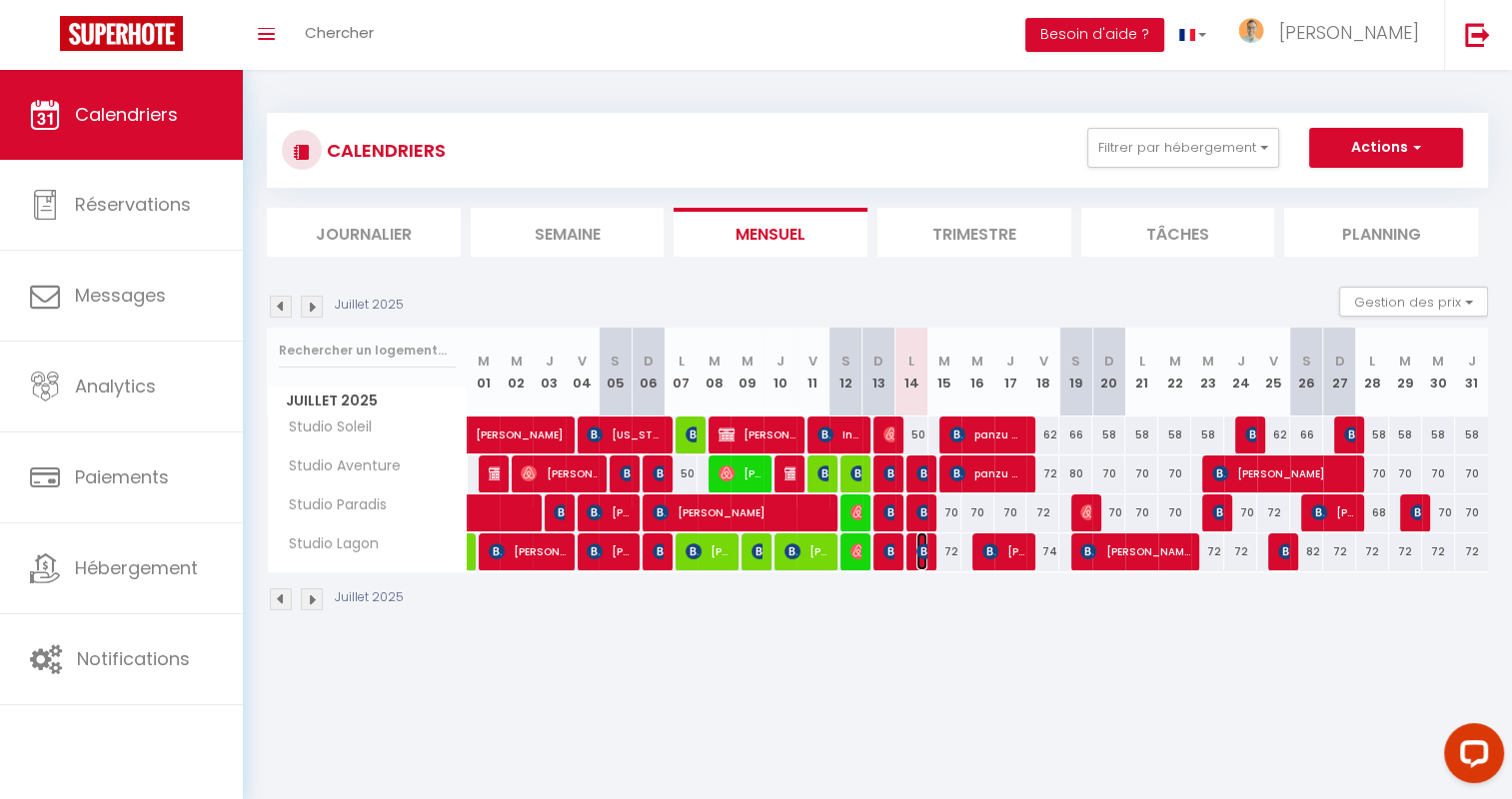 click at bounding box center (924, 551) 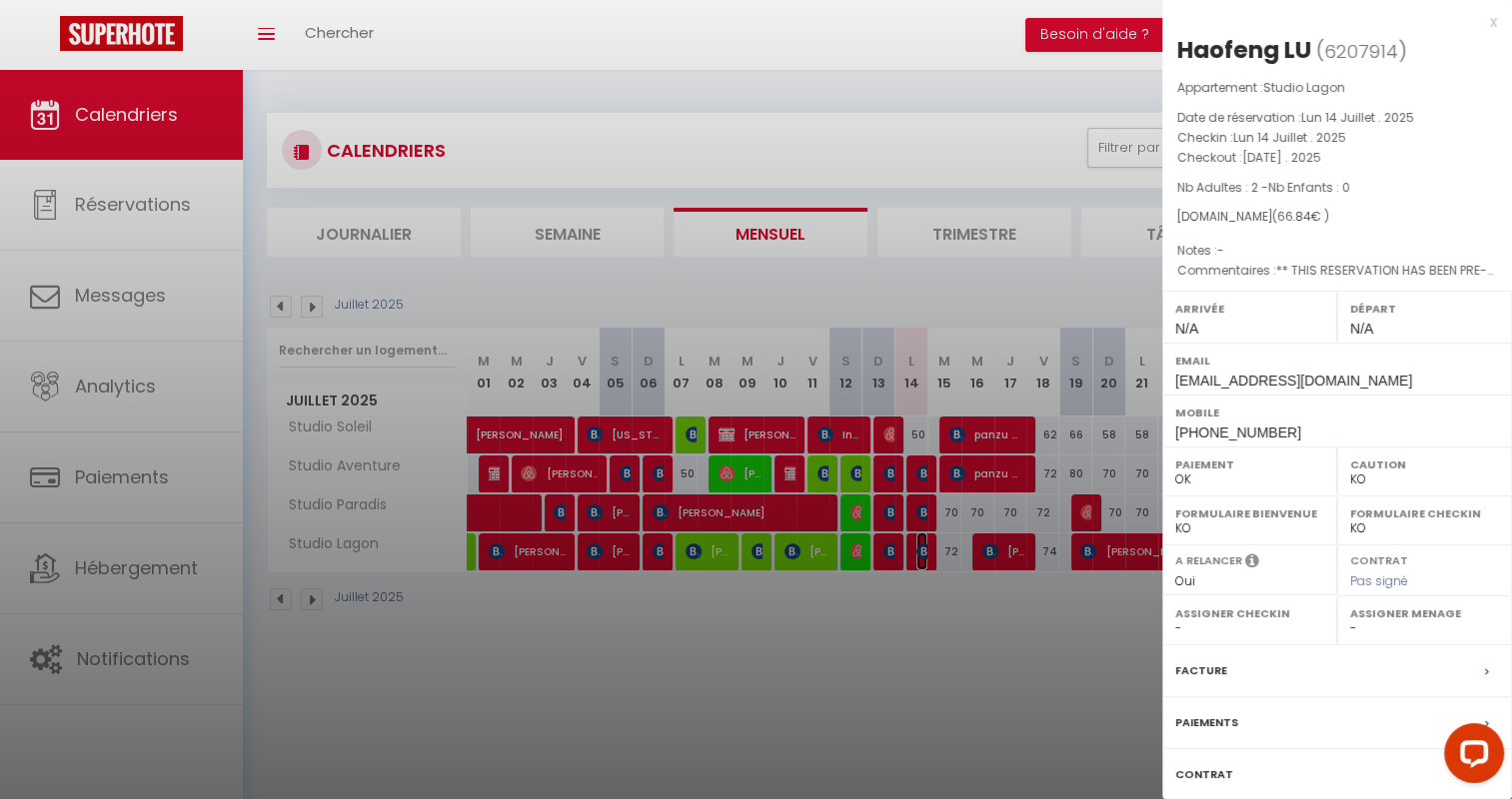 select on "11204" 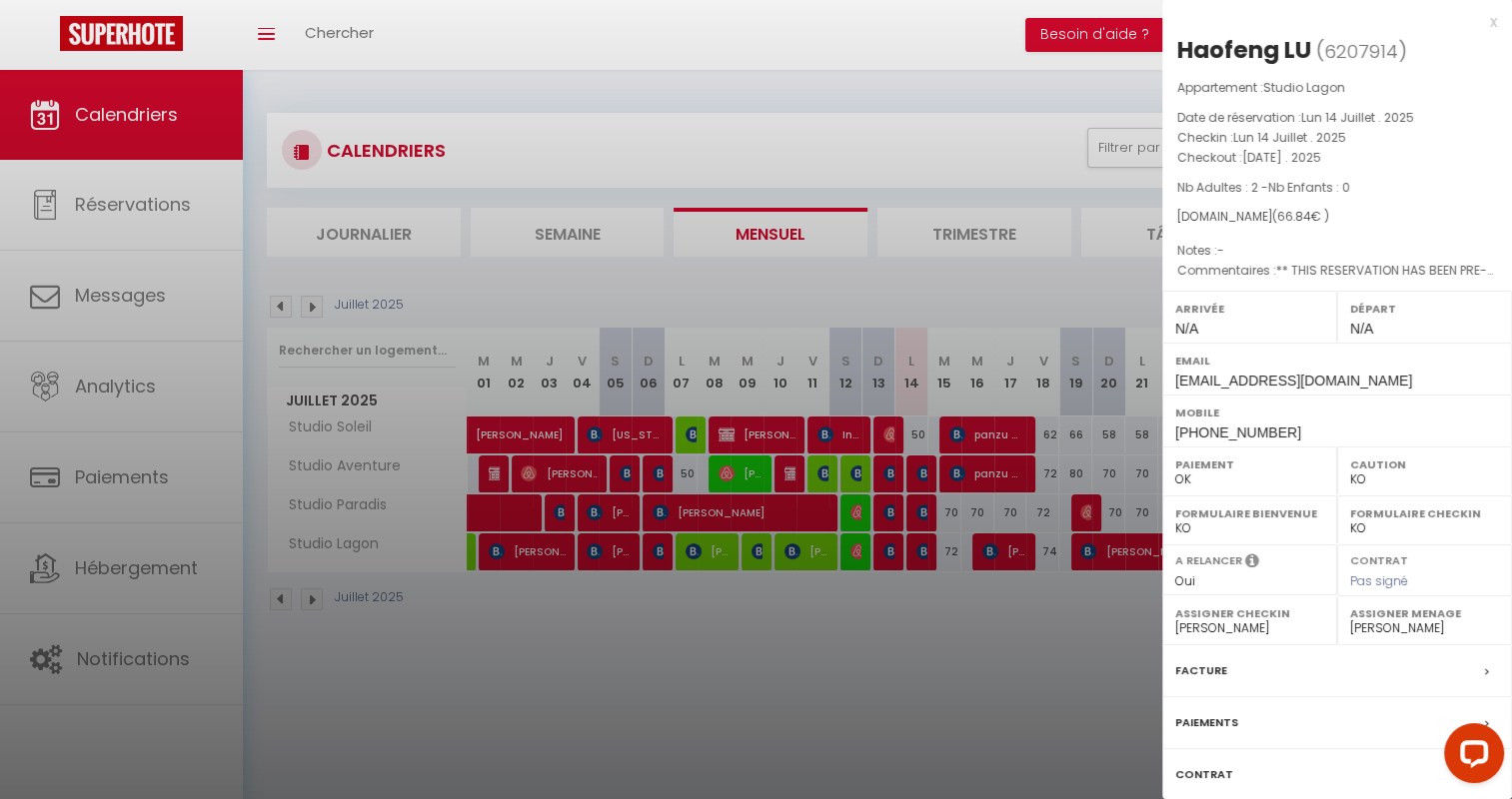 click on "x" at bounding box center [1329, 22] 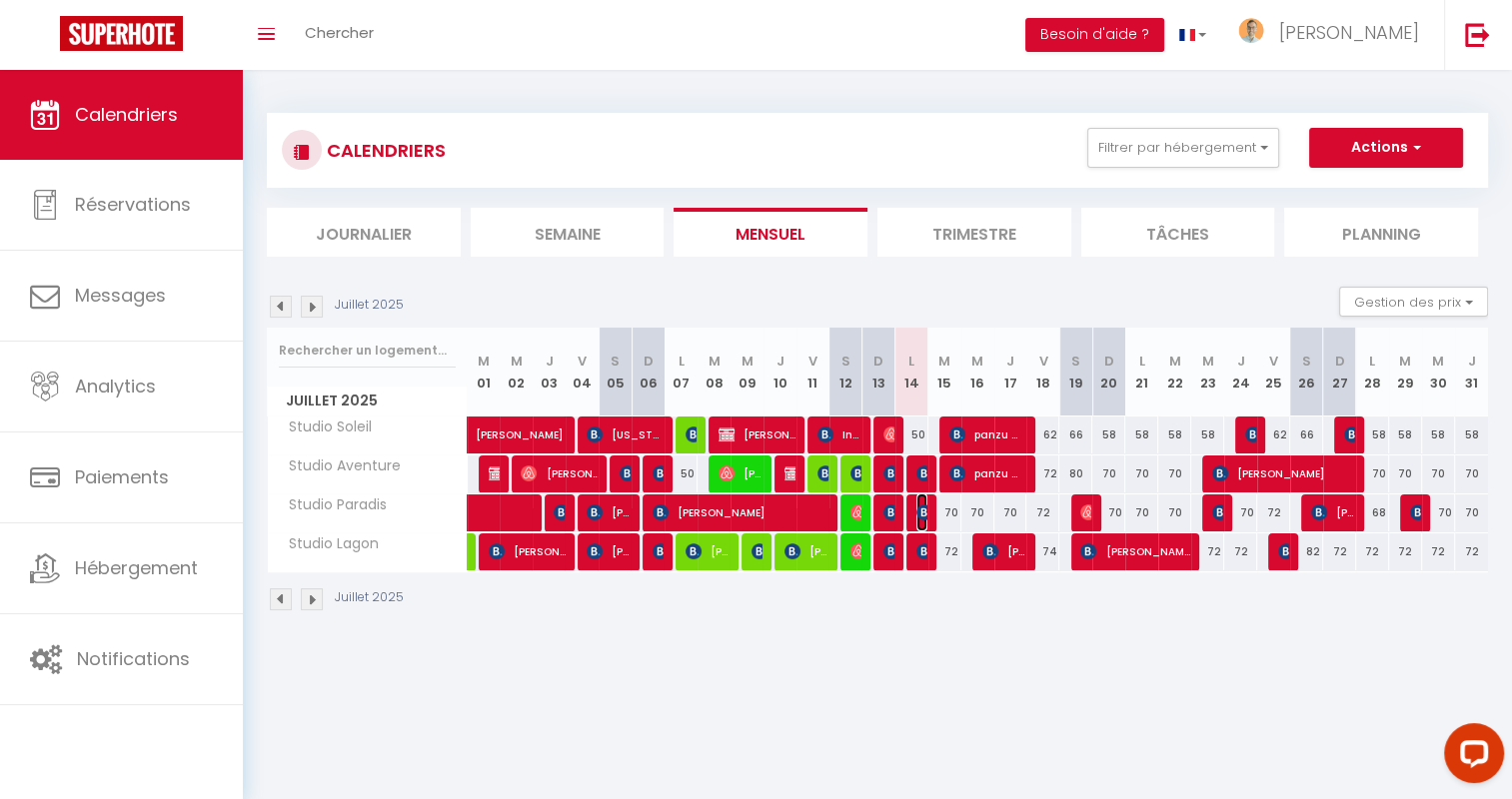 click at bounding box center (924, 512) 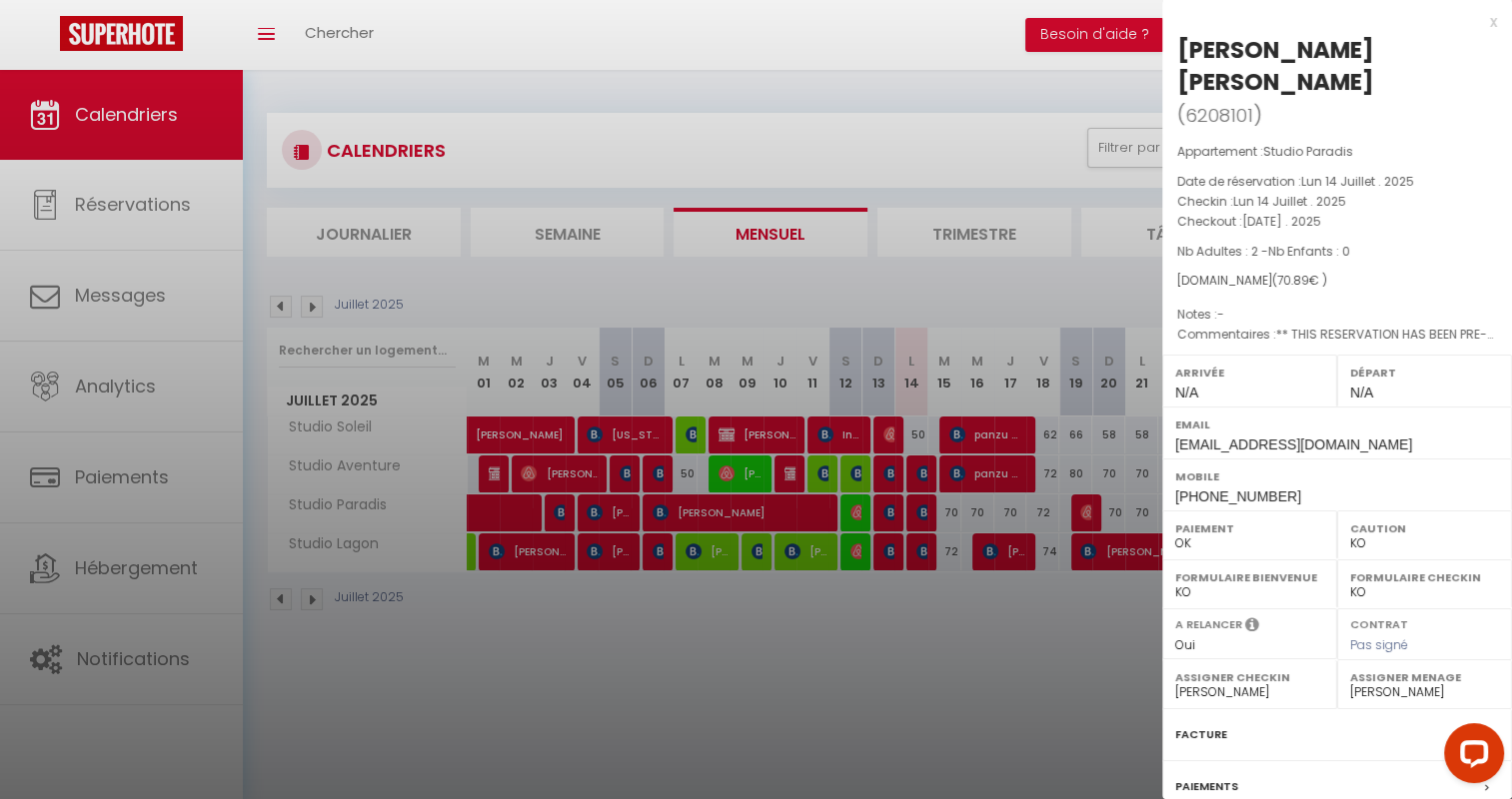 click on "x
[PERSON_NAME] [PERSON_NAME]
( 6208101 )
Appartement :
Studio Paradis
Date de réservation :
[DATE] . 2025
Checkin :
[DATE] . 2025
Checkout :
[DATE] . 2025
Nb Adultes : 2 -
Nb Enfants :
0
[DOMAIN_NAME]
(
70.89
€ )
Notes :
-
Commentaires :
** THIS RESERVATION HAS BEEN PRE-PAID **
BOOKING NOTE : Payment charge is EUR 0.92157   Arrivée
N/A   Départ
N/A   Email
OK   KO" at bounding box center (1337, 497) 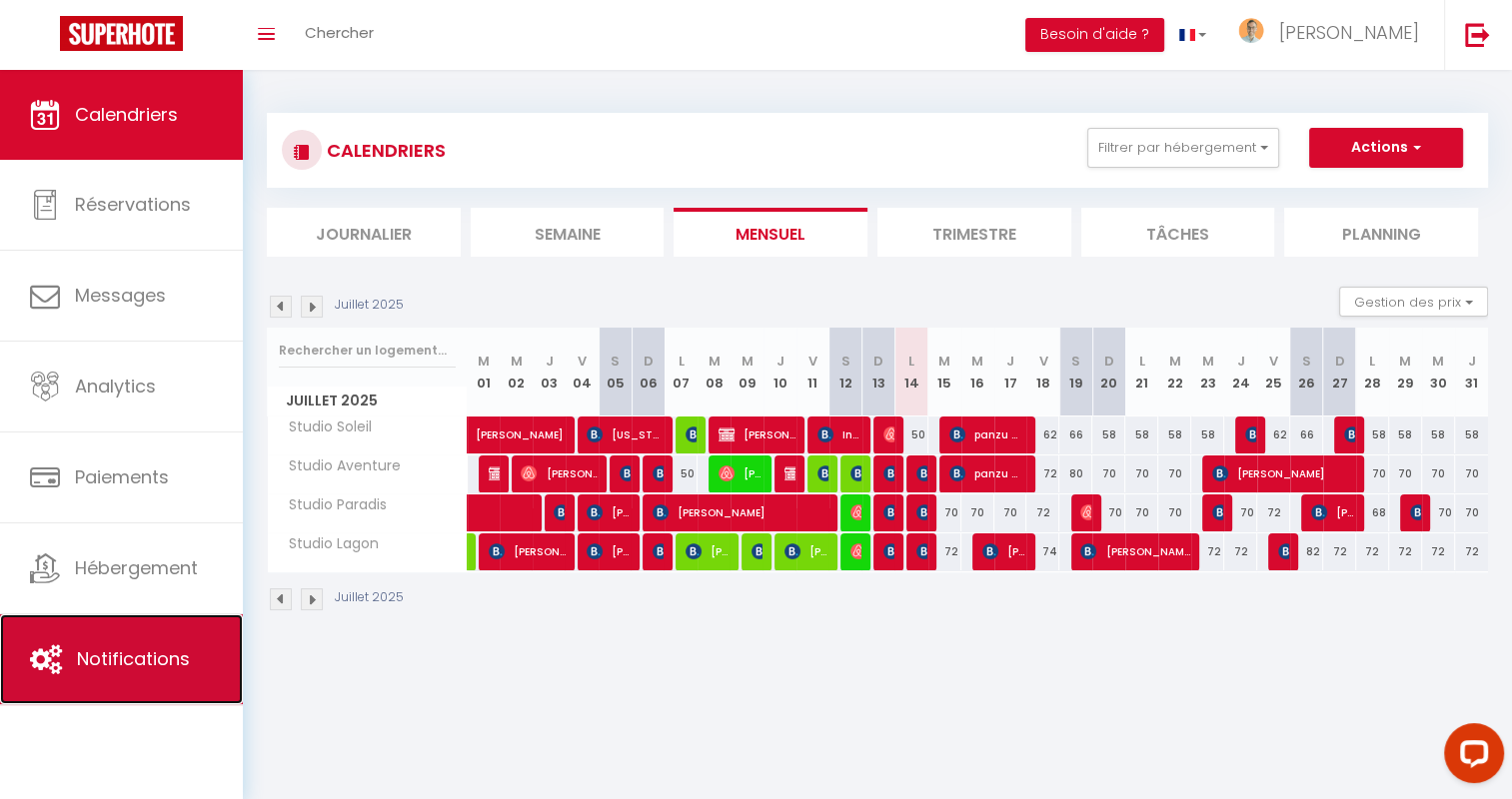click on "Notifications" at bounding box center [121, 659] 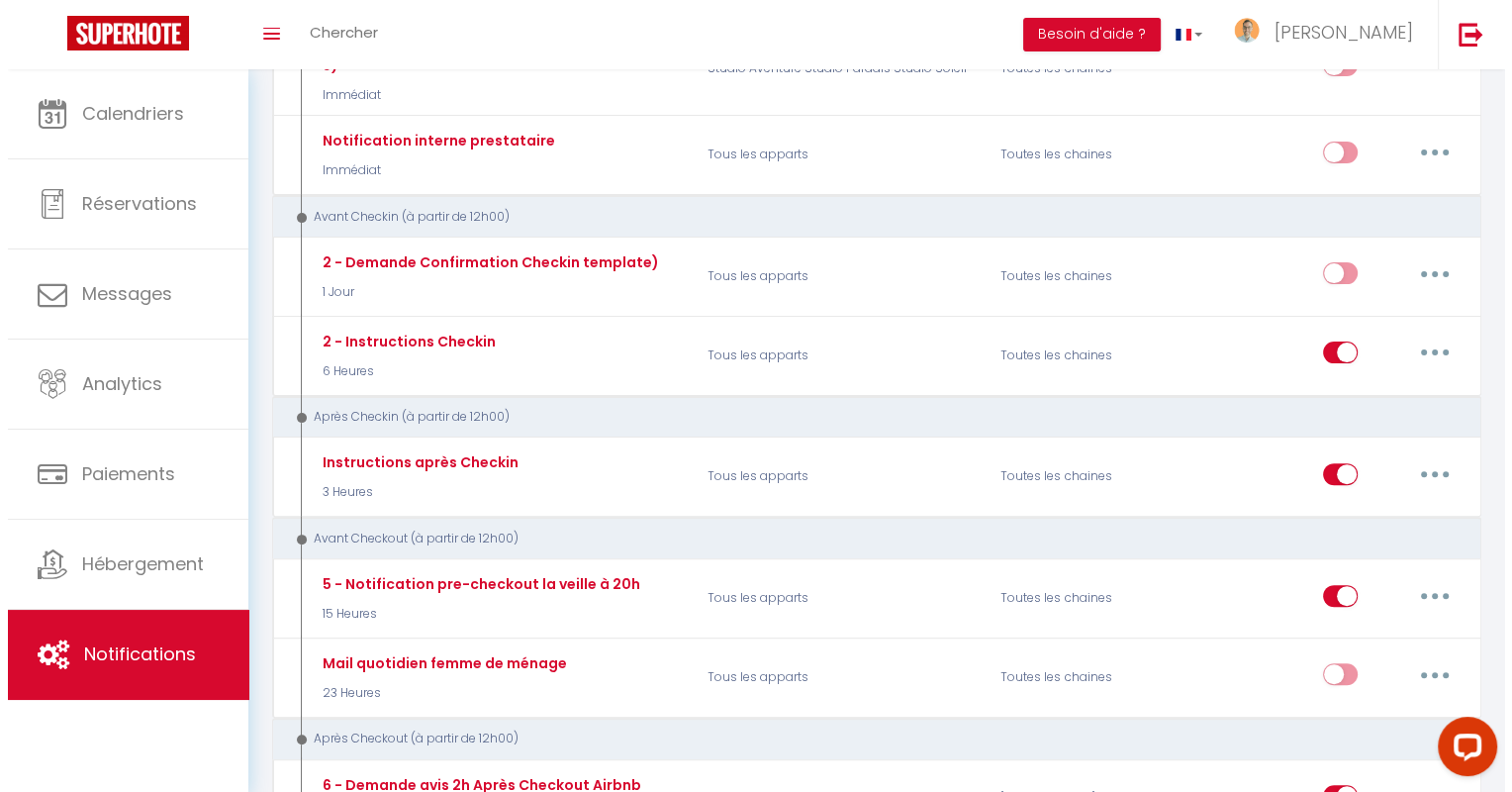 scroll, scrollTop: 495, scrollLeft: 0, axis: vertical 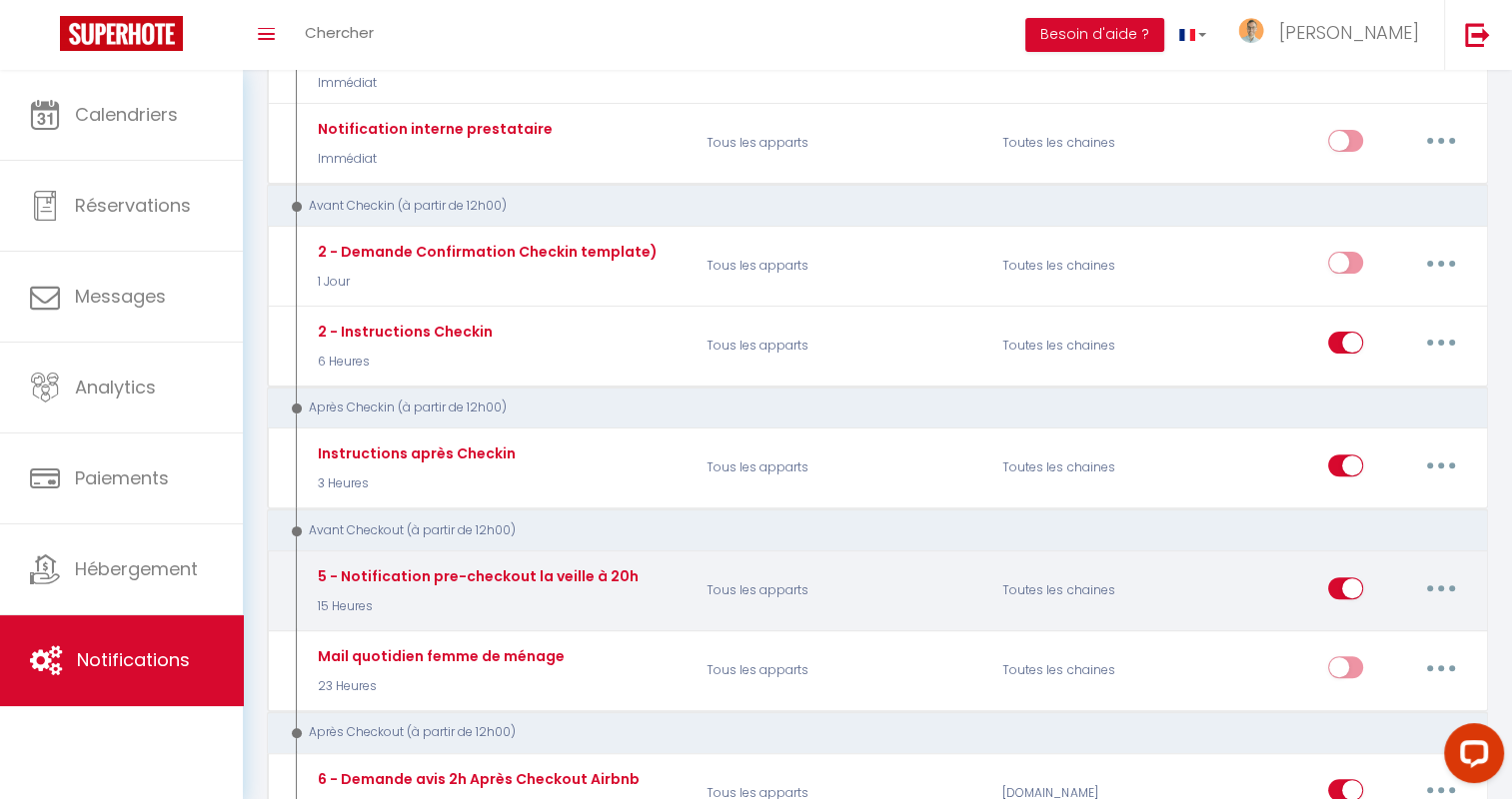 click at bounding box center (1441, 588) 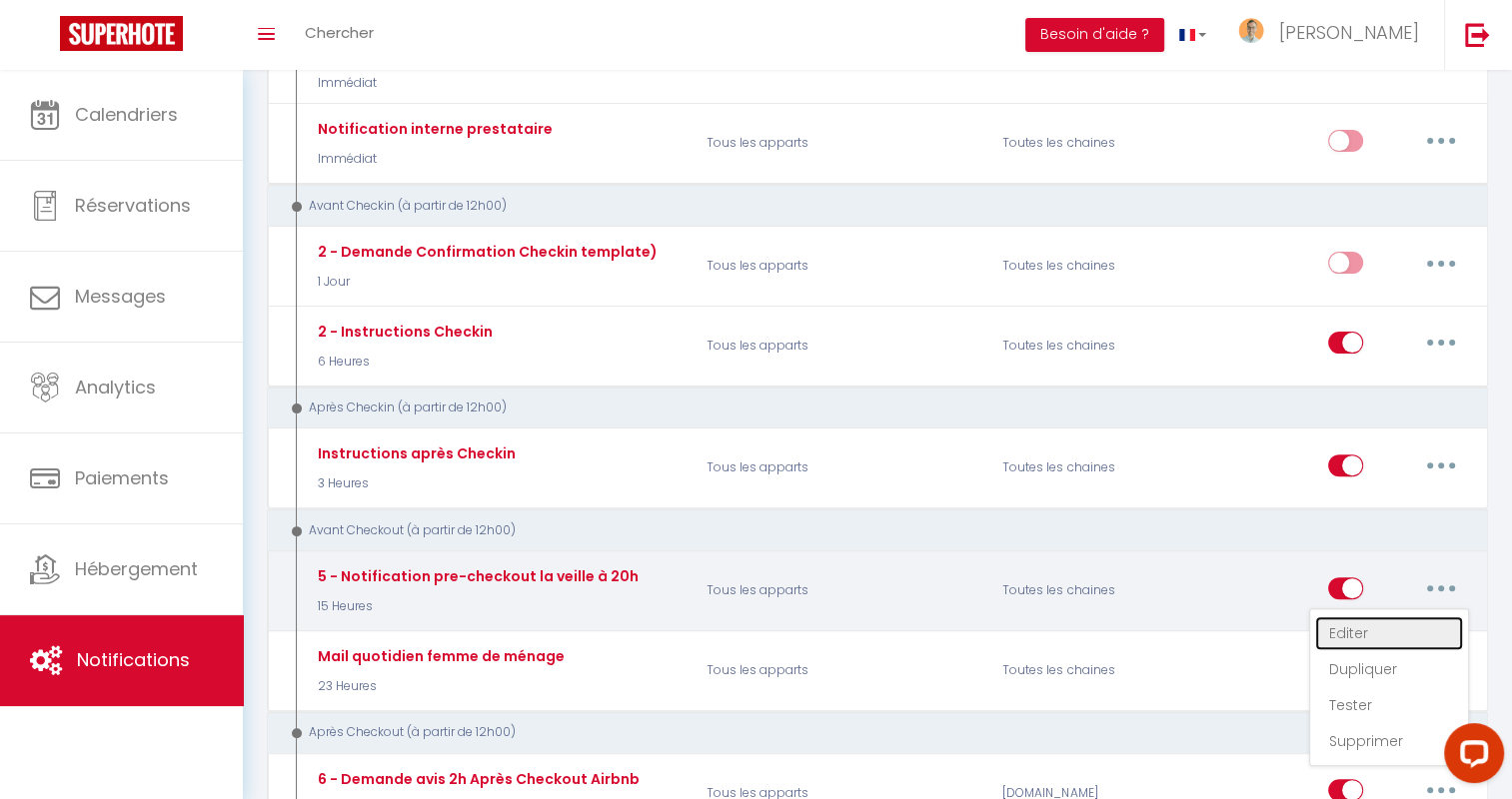 click on "Editer" at bounding box center [1389, 633] 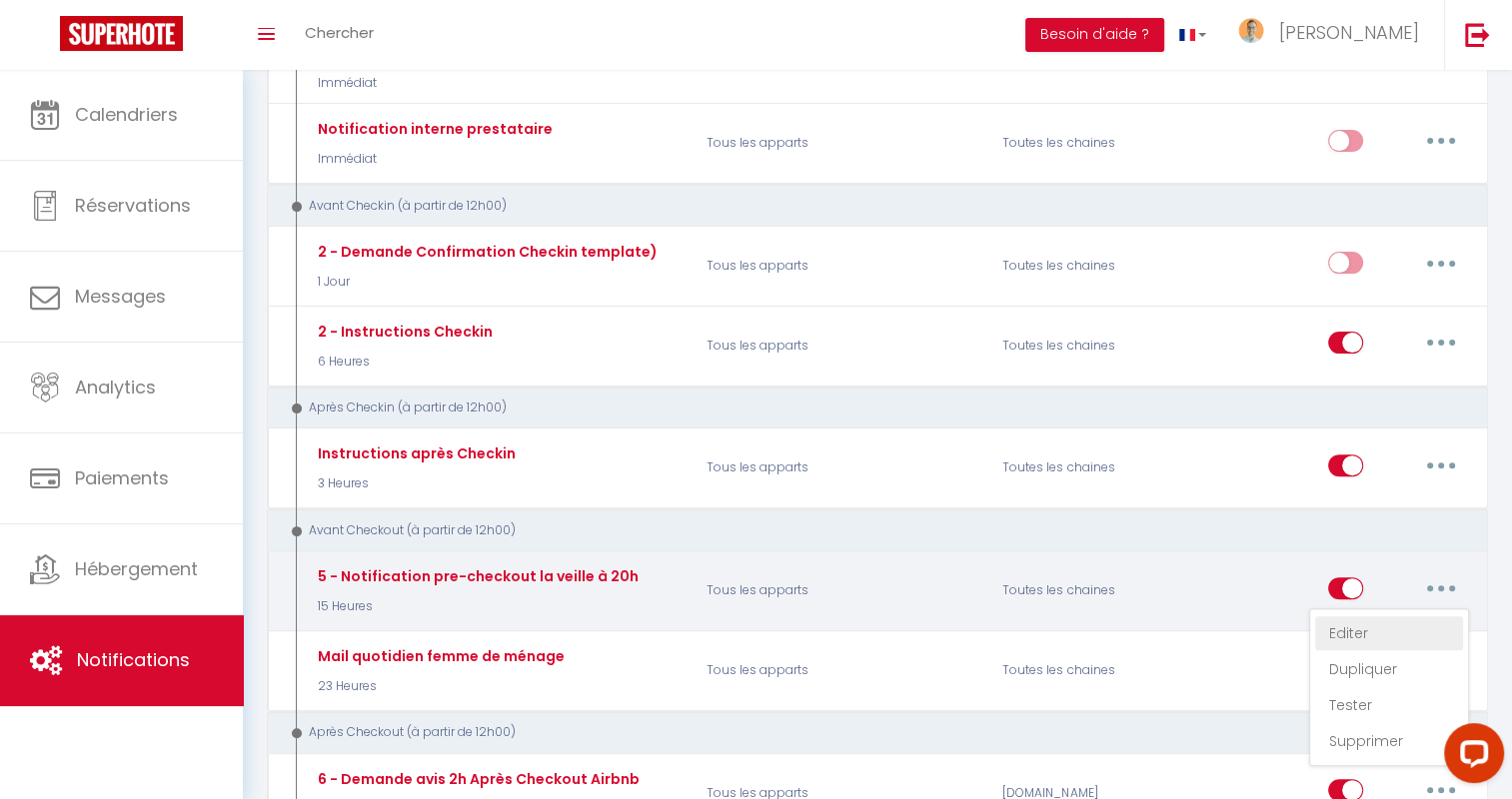 type on "5 - Notification pre-checkout la veille à 20h" 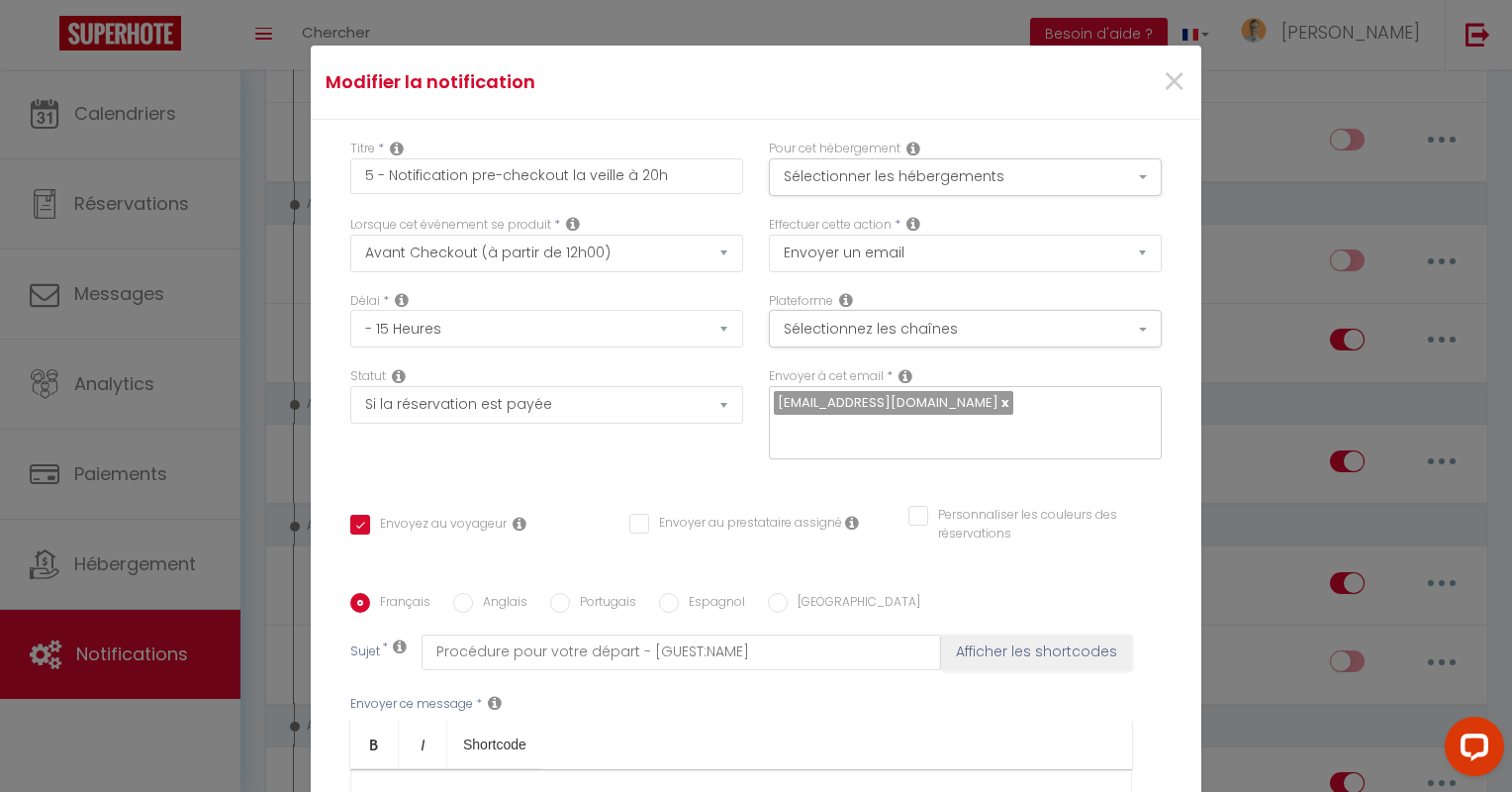 click on "Portugais" at bounding box center (603, 604) 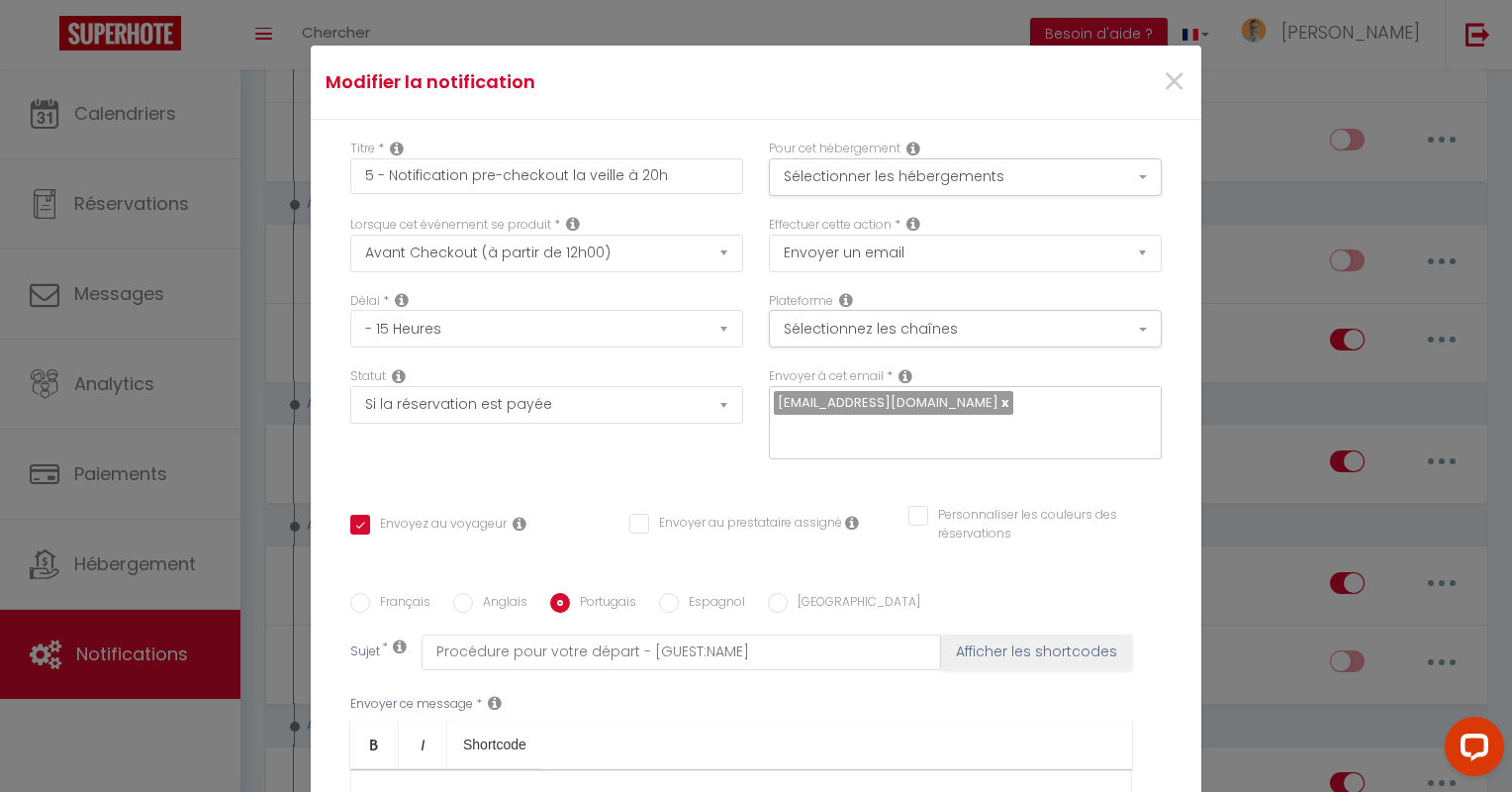 checkbox on "true" 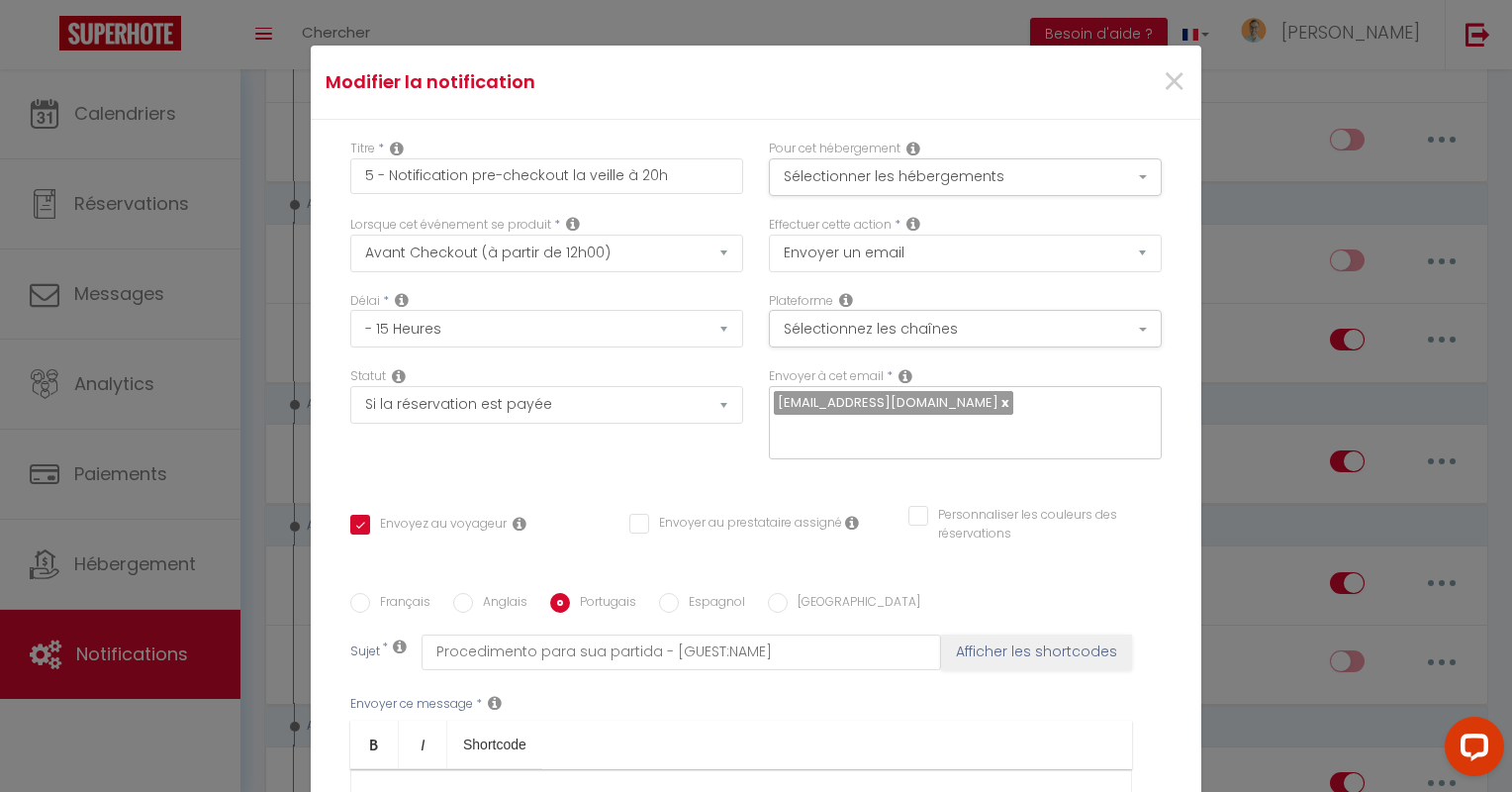 click on "Espagnol" at bounding box center [711, 604] 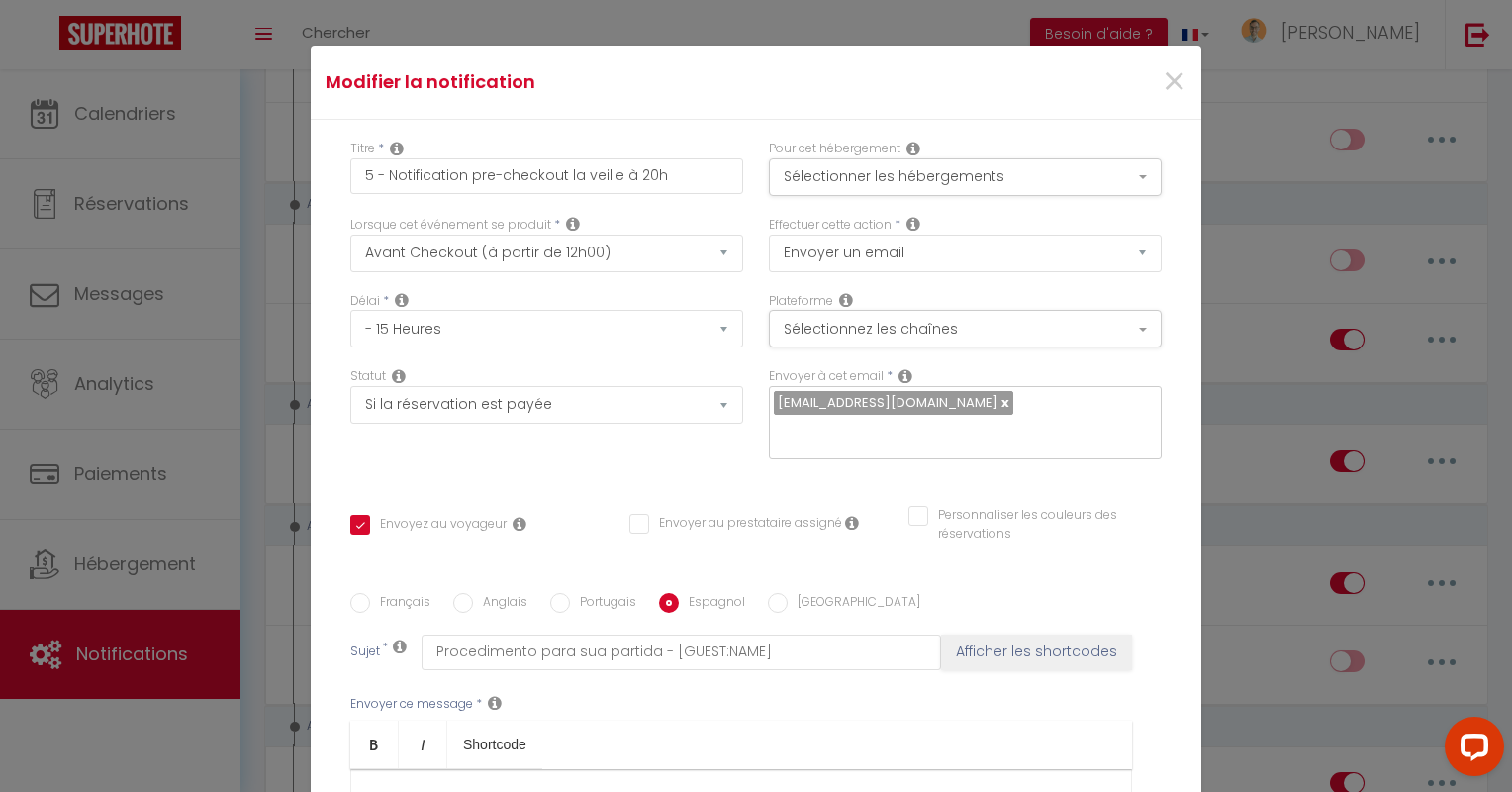 checkbox on "true" 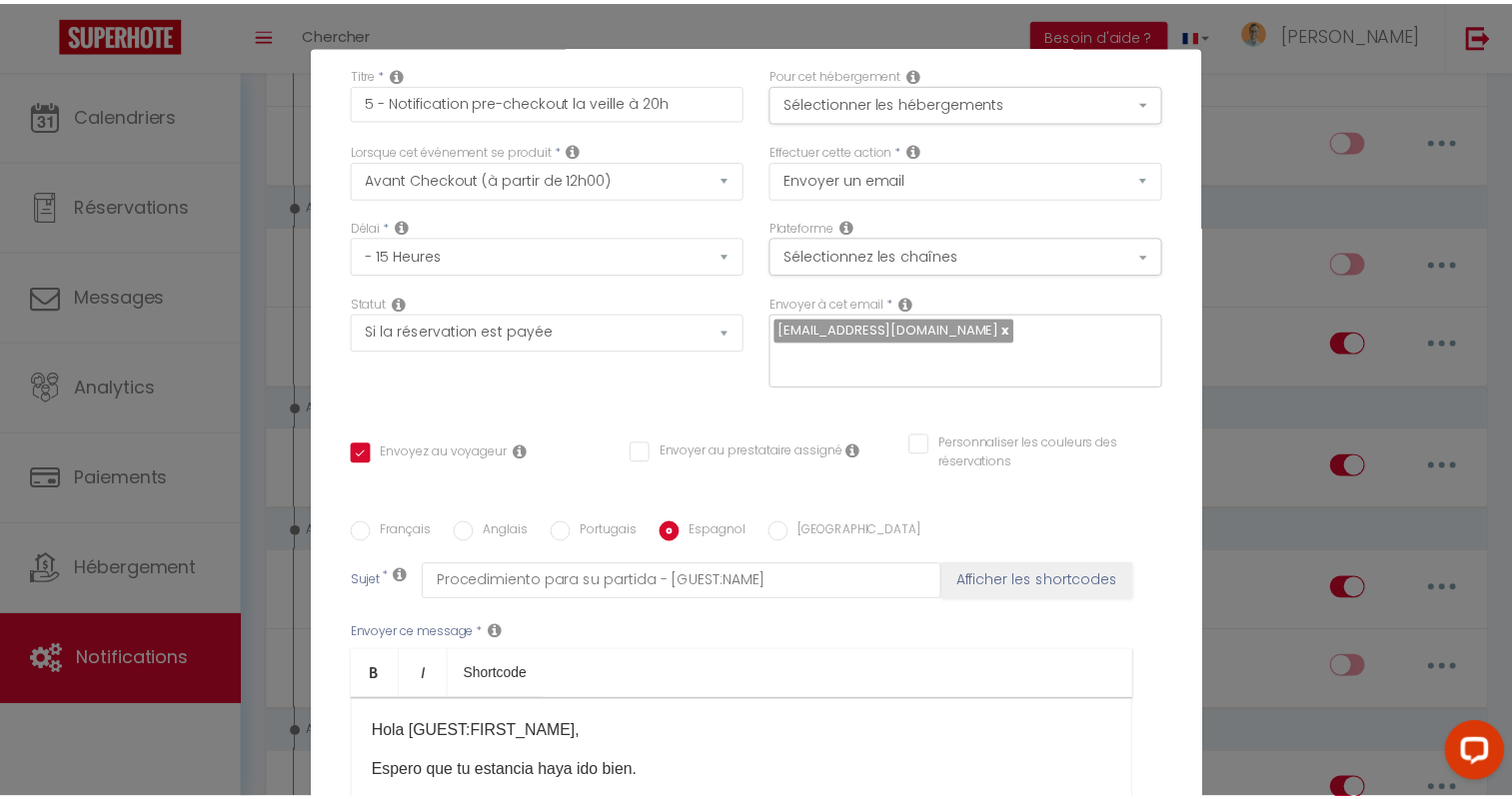 scroll, scrollTop: 0, scrollLeft: 0, axis: both 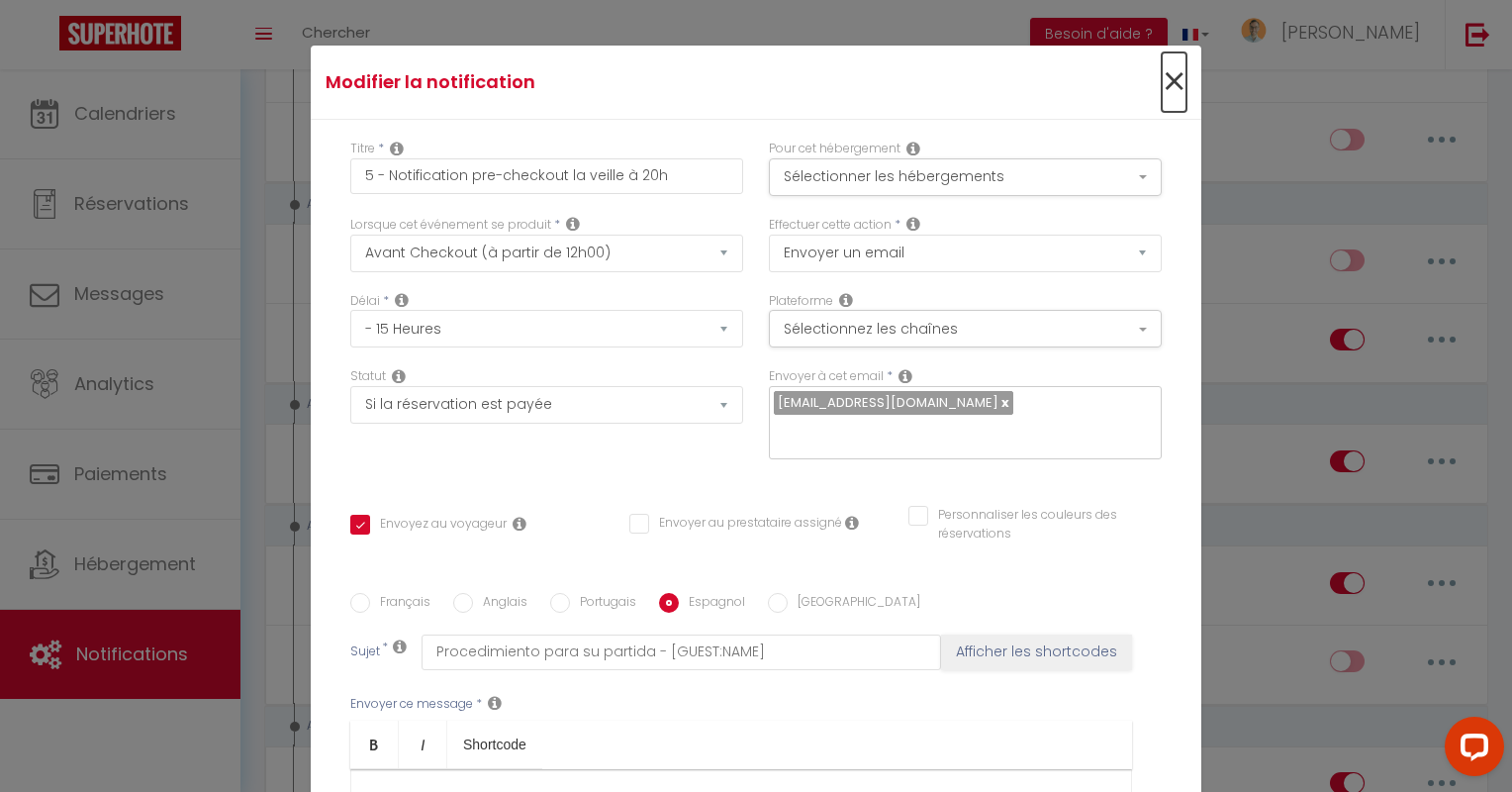 click on "×" at bounding box center [1174, 82] 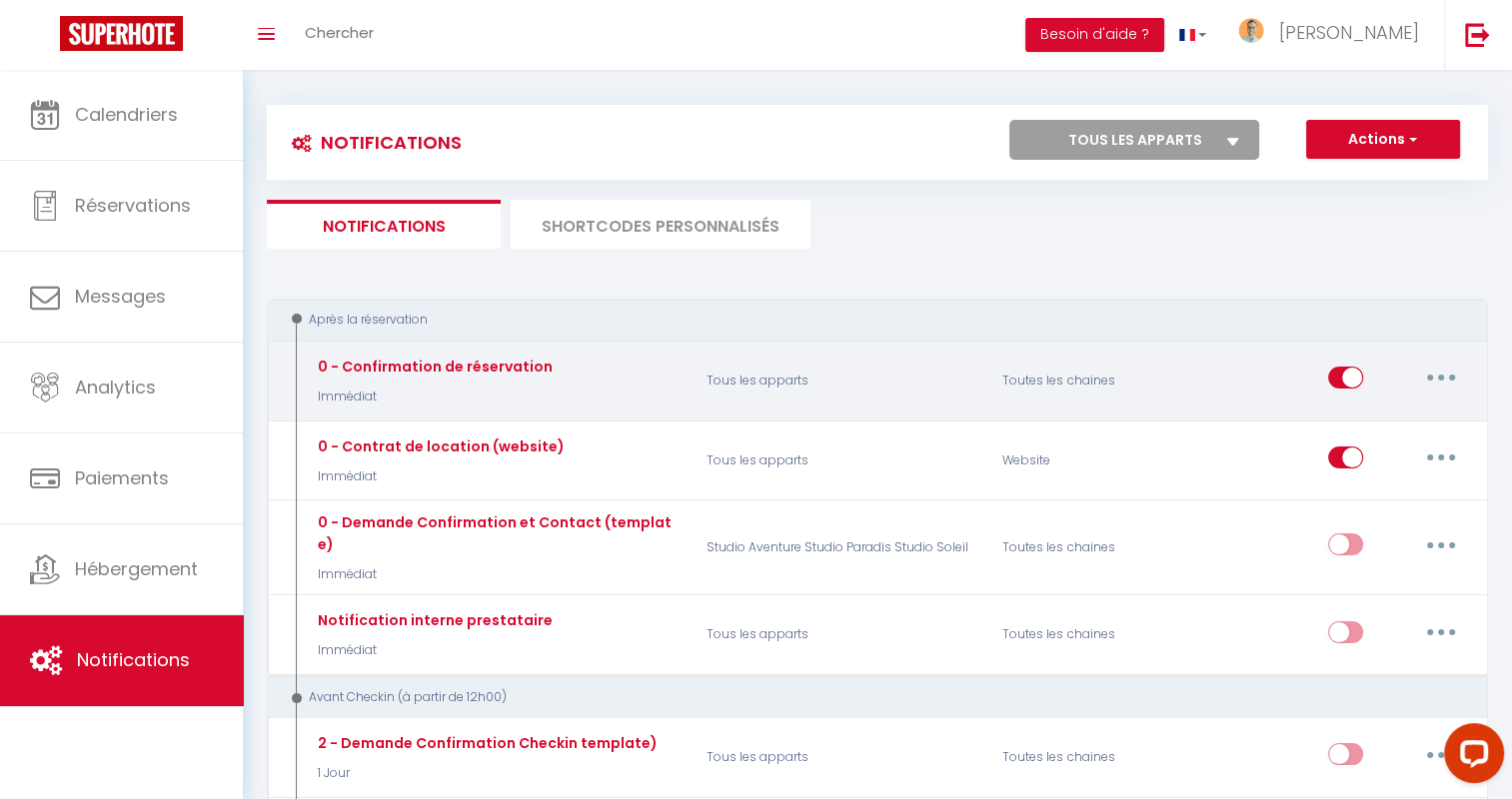 scroll, scrollTop: 0, scrollLeft: 0, axis: both 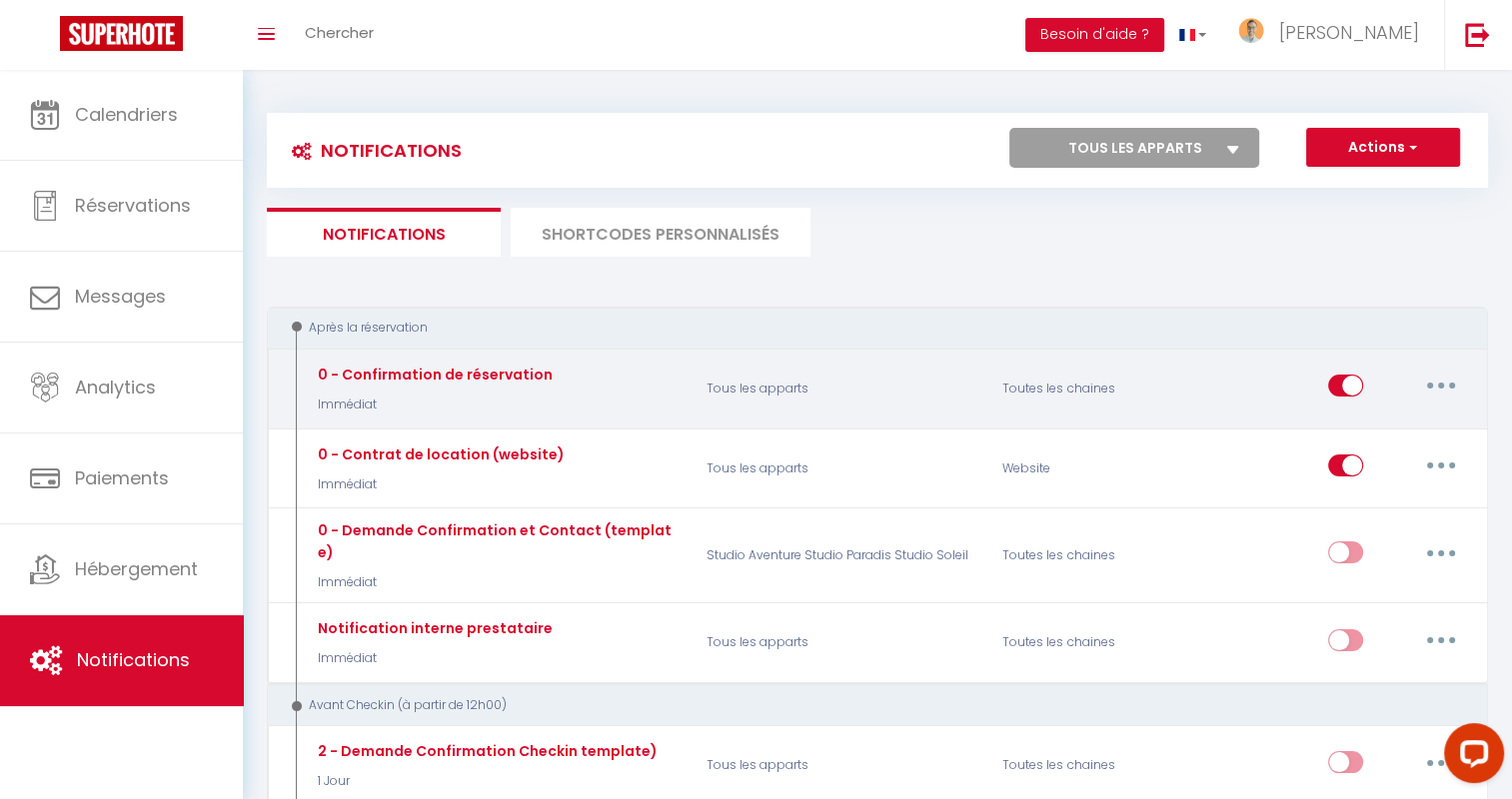 click at bounding box center [1441, 386] 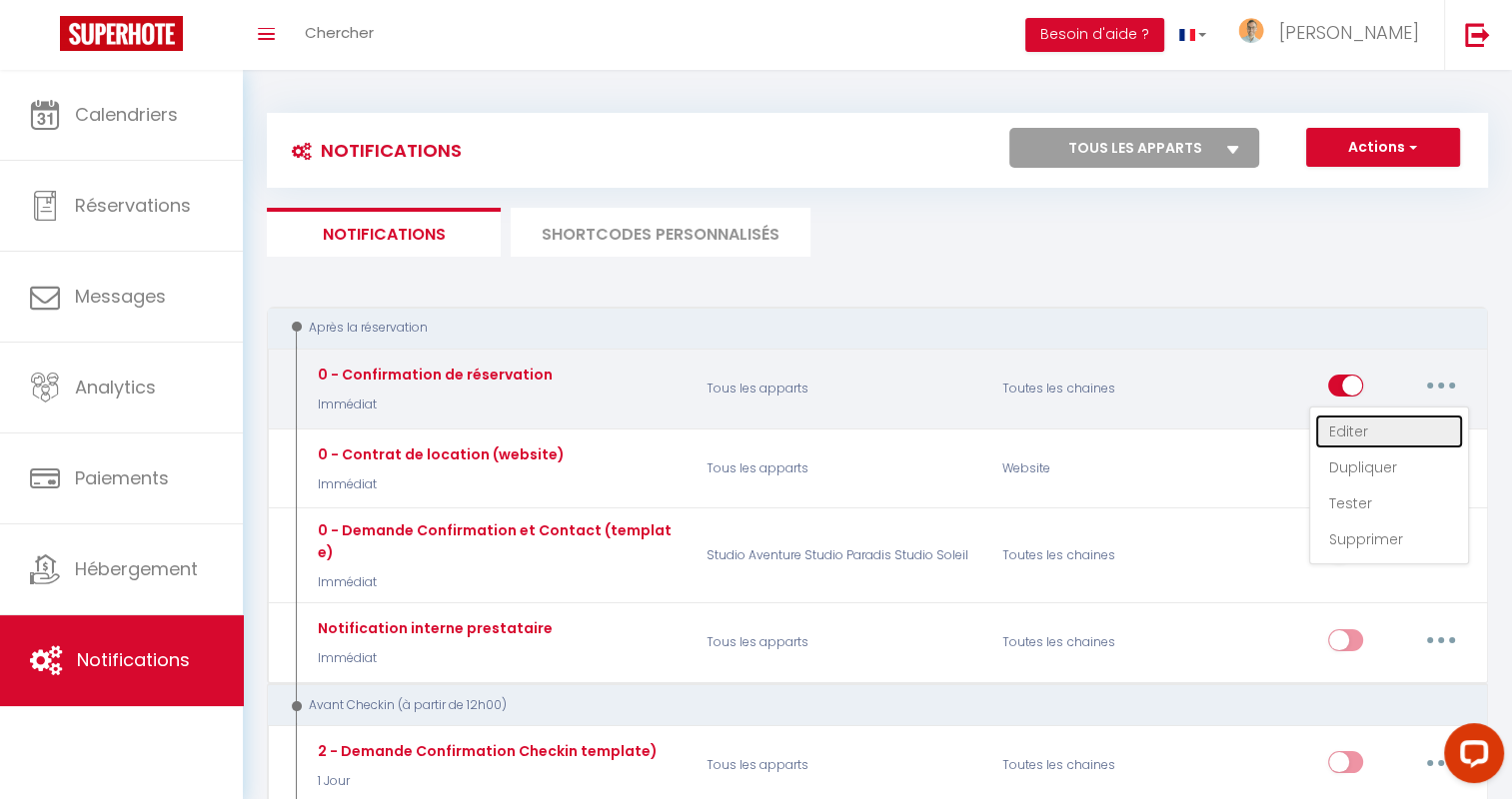 click on "Editer" at bounding box center [1389, 431] 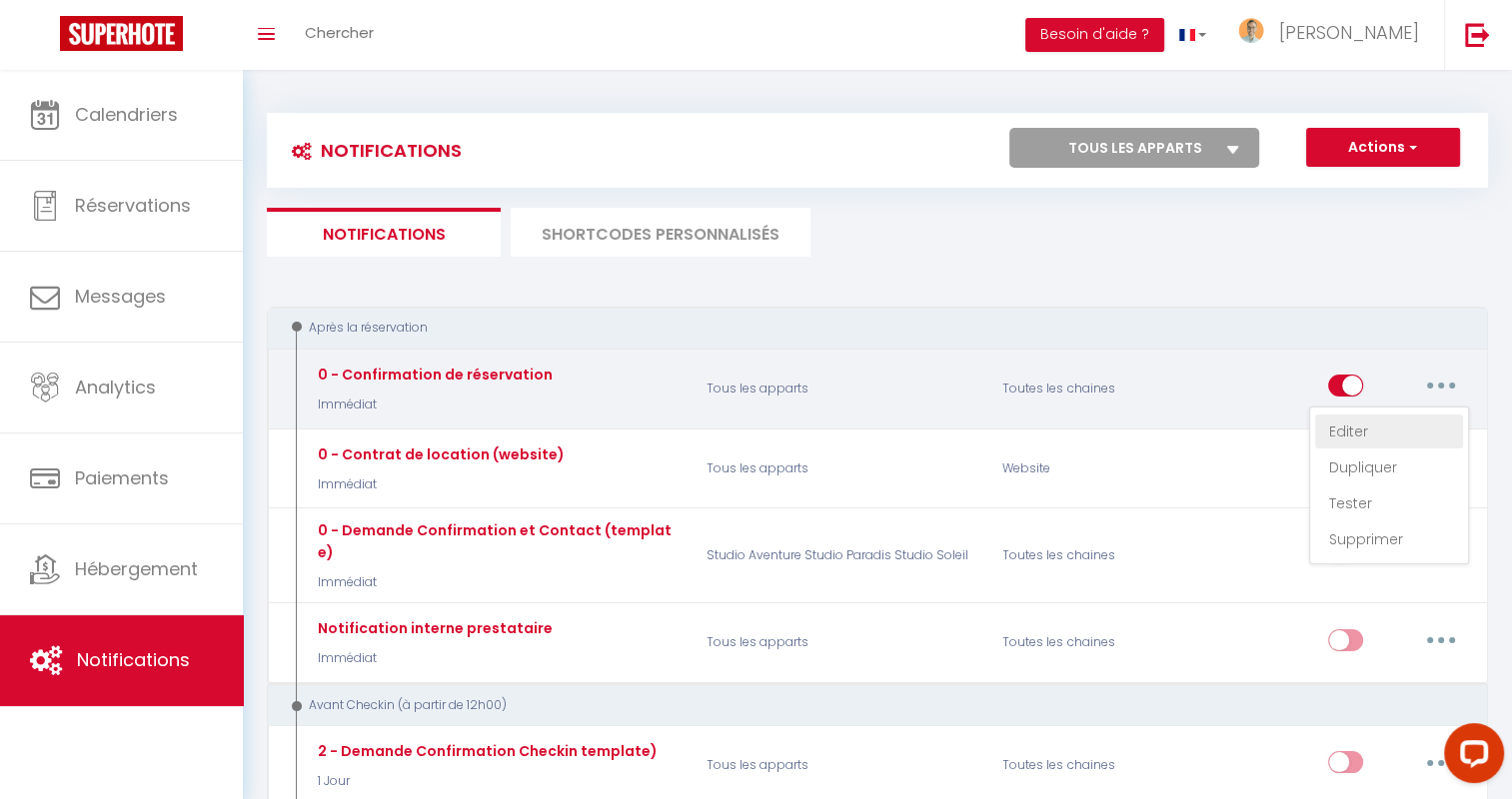 type on "0 - Confirmation de réservation" 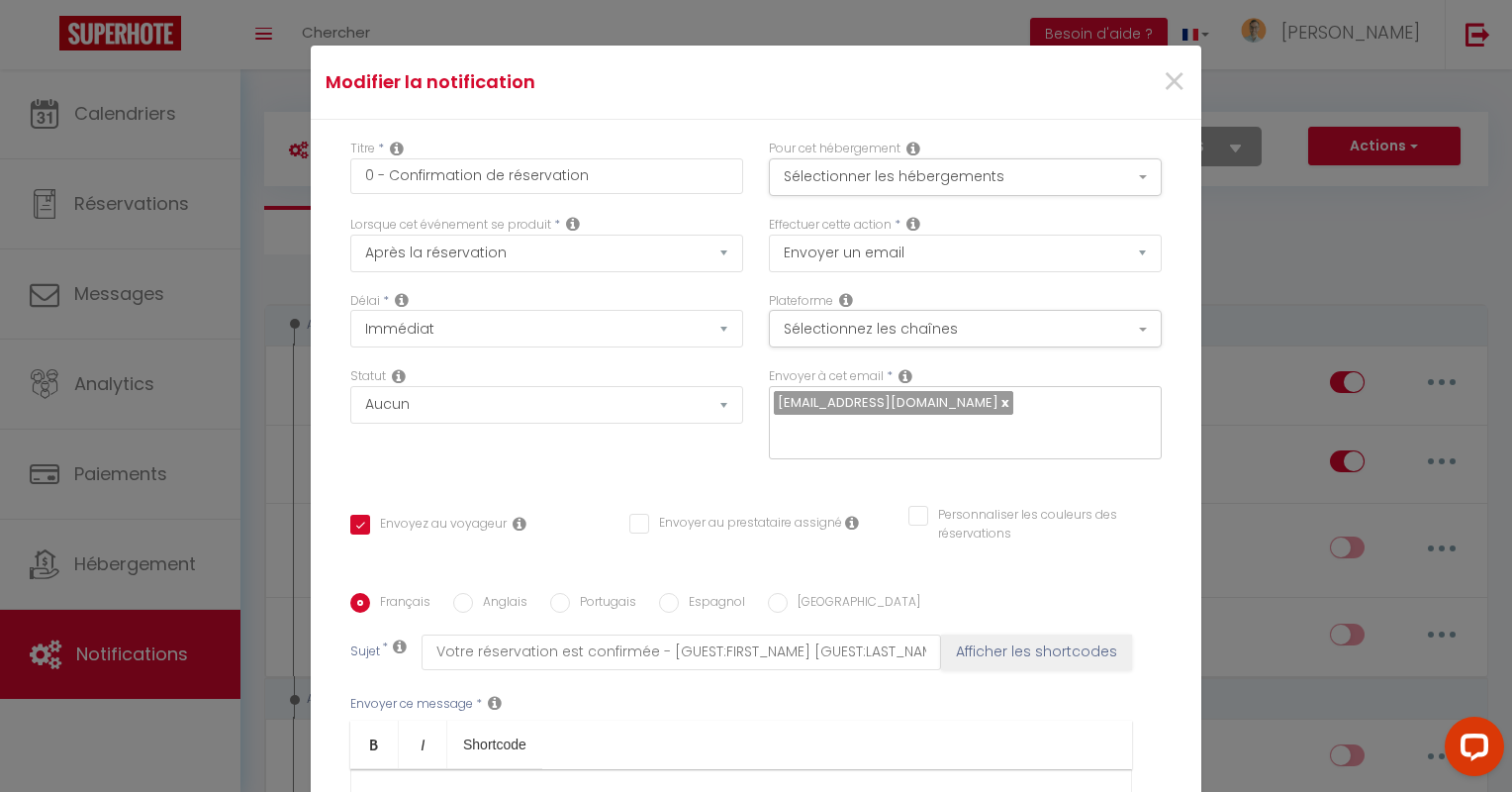 click on "Français     Anglais     Portugais     Espagnol     Italien   Sujet   *     Votre réservation est confirmée - [GUEST:FIRST_NAME] [GUEST:LAST_NAME] - [RENTAL:NAME]   Afficher les shortcodes   Envoyer ce message   *     Bold Italic Shortcode Rich text editor Bonjour et merci pour votre réservation [GUEST:FIRST_NAME] :)
Nous sommes ravis que votre choix se porte sur notre appartement ! Nous vous transmettrons l’ensemble des instructions détaillées le jour de votre arrivée dans cette conversation. ​ L'entrée dans l'appartement est AUTOMATISÉE et est située à [GEOGRAPHIC_DATA] (6041), [RENTAL:ADDRESS]​​.
Votre arrivée le [CHECKING:DD-MM-YYYY]​ est possible à partir de [RENTAL:ARRIVAL_TIME] même dans la nuit.​
Votre départ le [CHECKOUT:DD-MM-YYYY]​ est possible même très tôt et jusqu'à [RENTAL:DEPARTURE_TIME].​ ​ Vous trouverez l'ensemble des informations nécessaires pour votre arrivée dans ce guide PDF téléchargeable ici ​​​
Transport
TAXI" at bounding box center [756, 792] 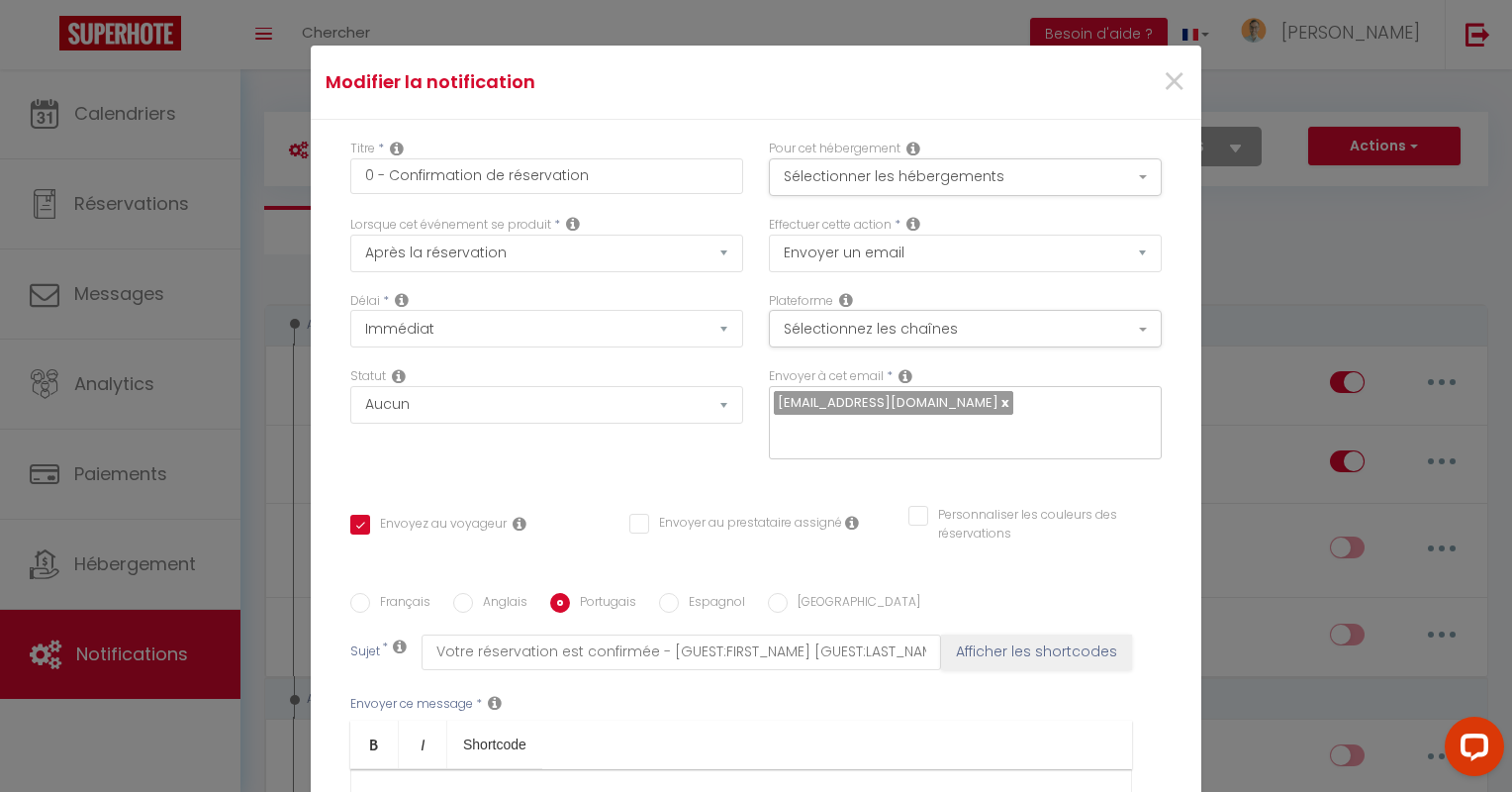 checkbox on "true" 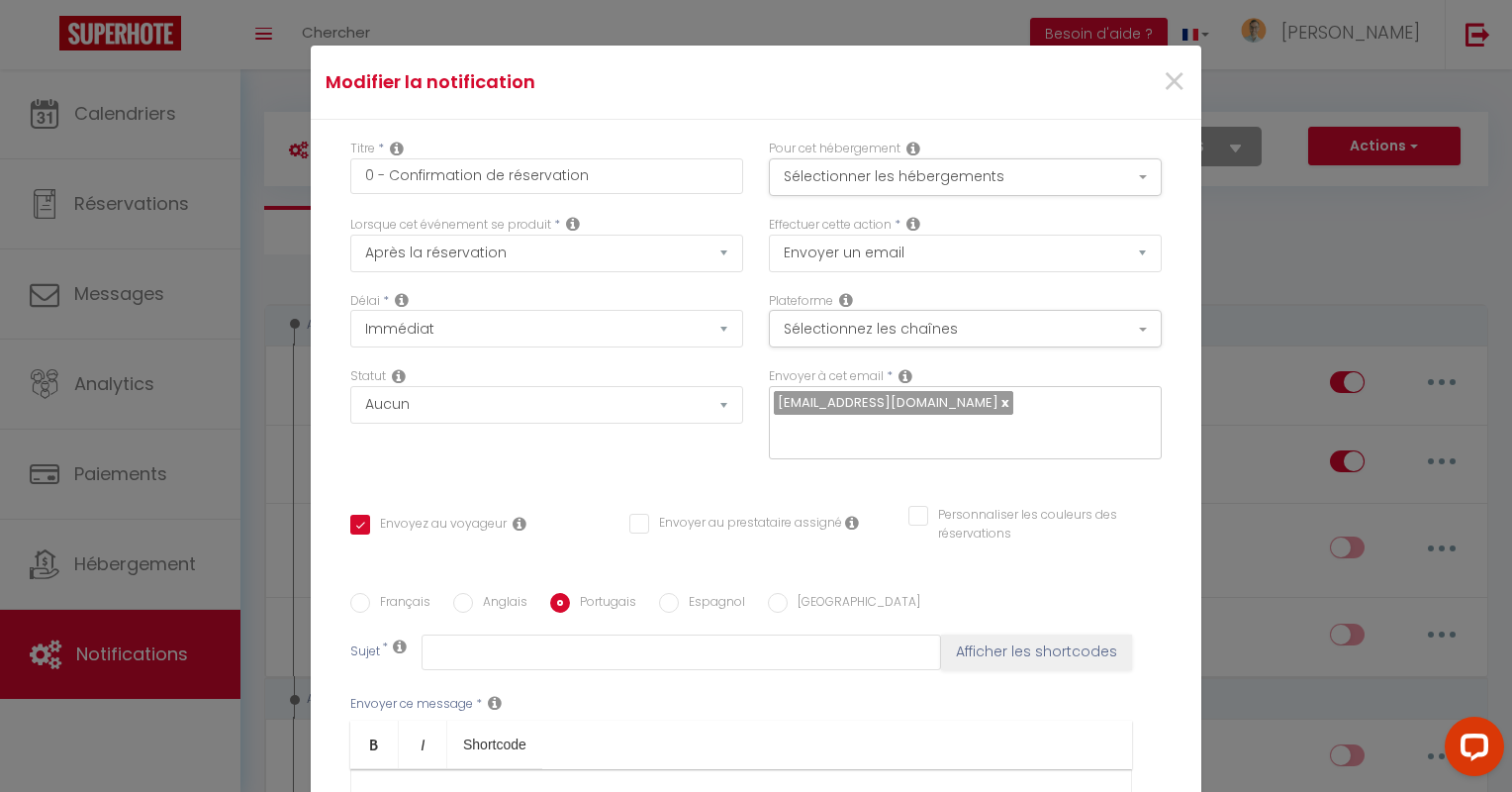 click on "Espagnol" at bounding box center [711, 604] 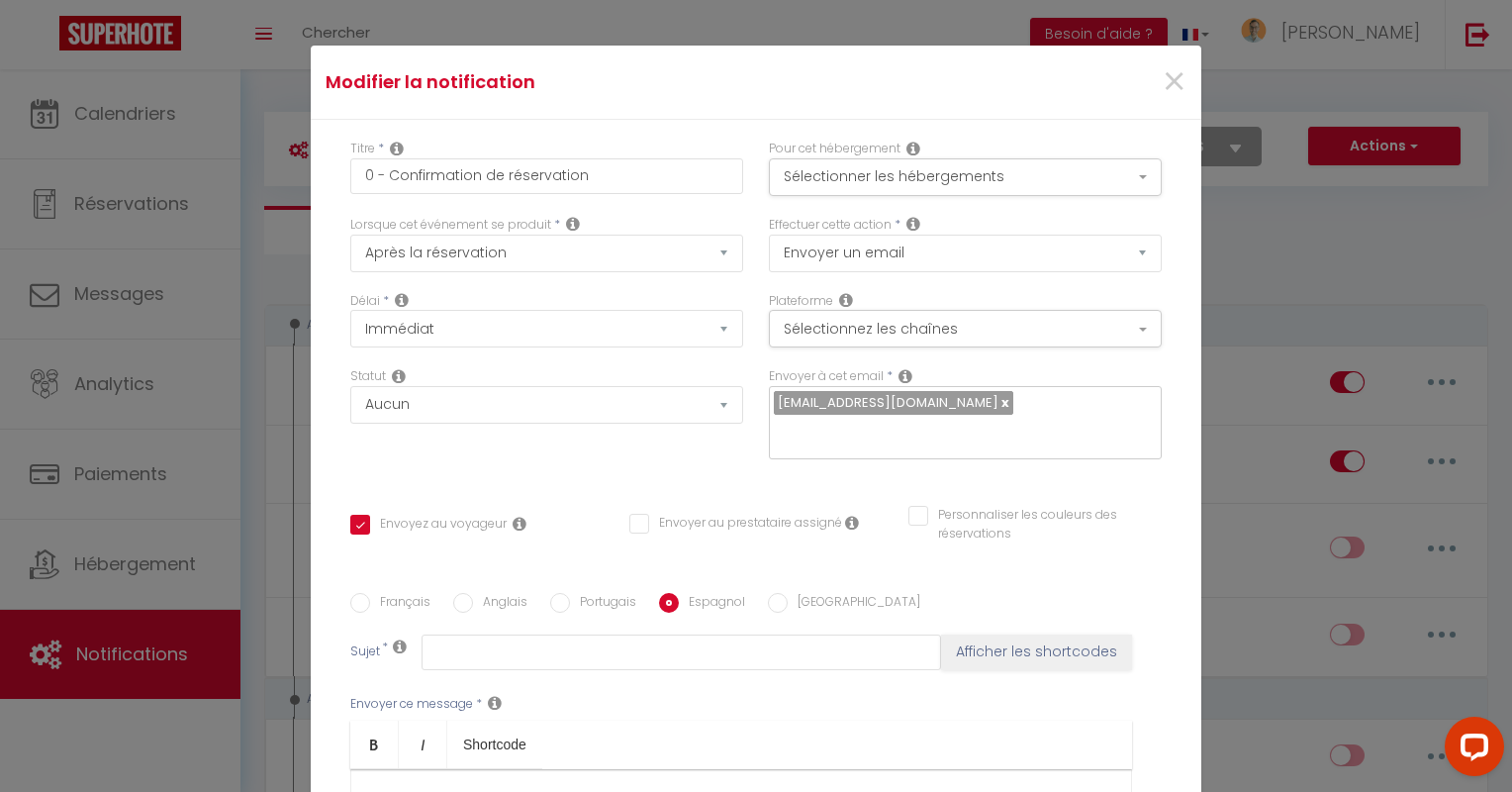 checkbox on "true" 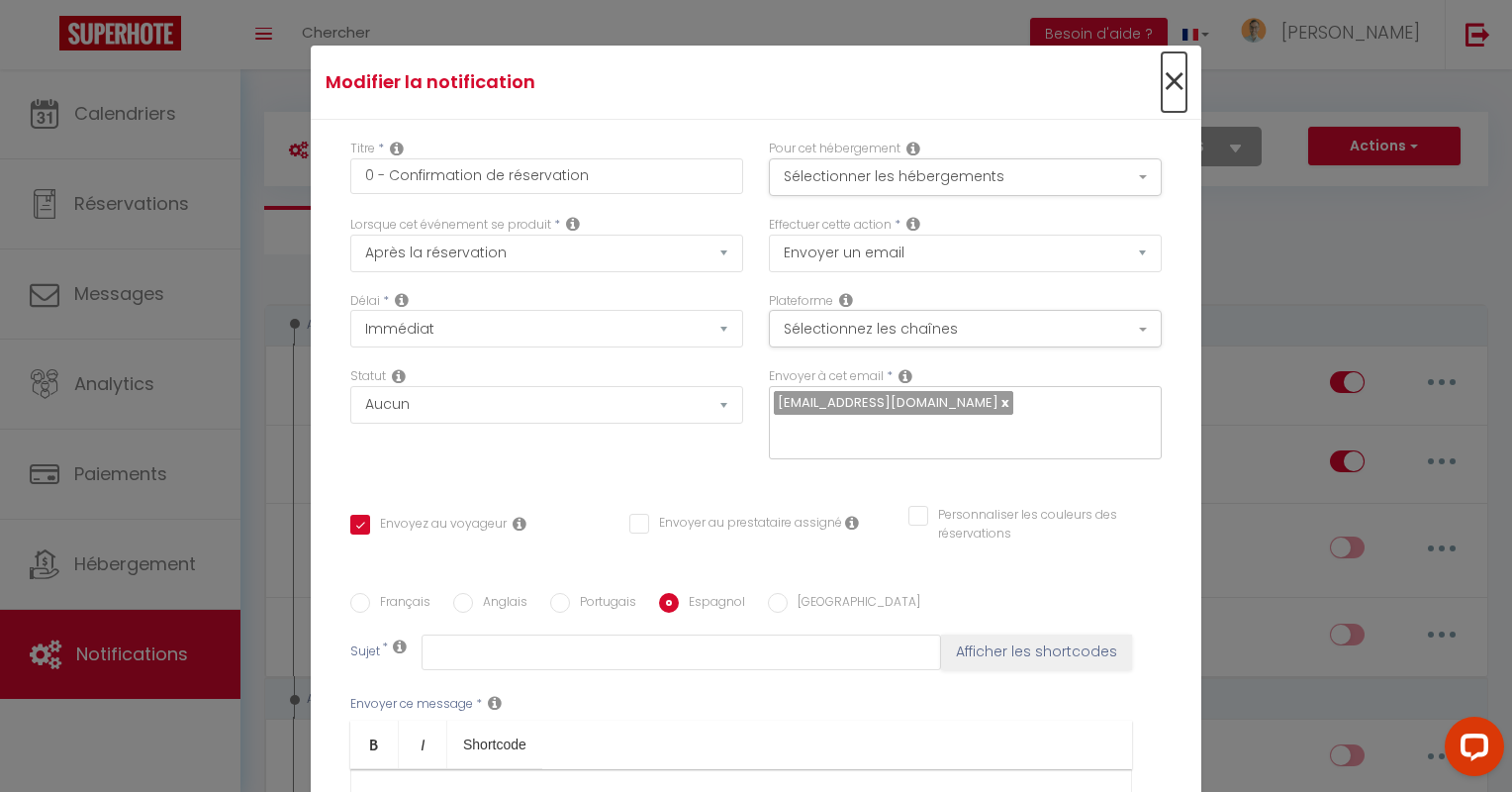 click on "×" at bounding box center [1174, 82] 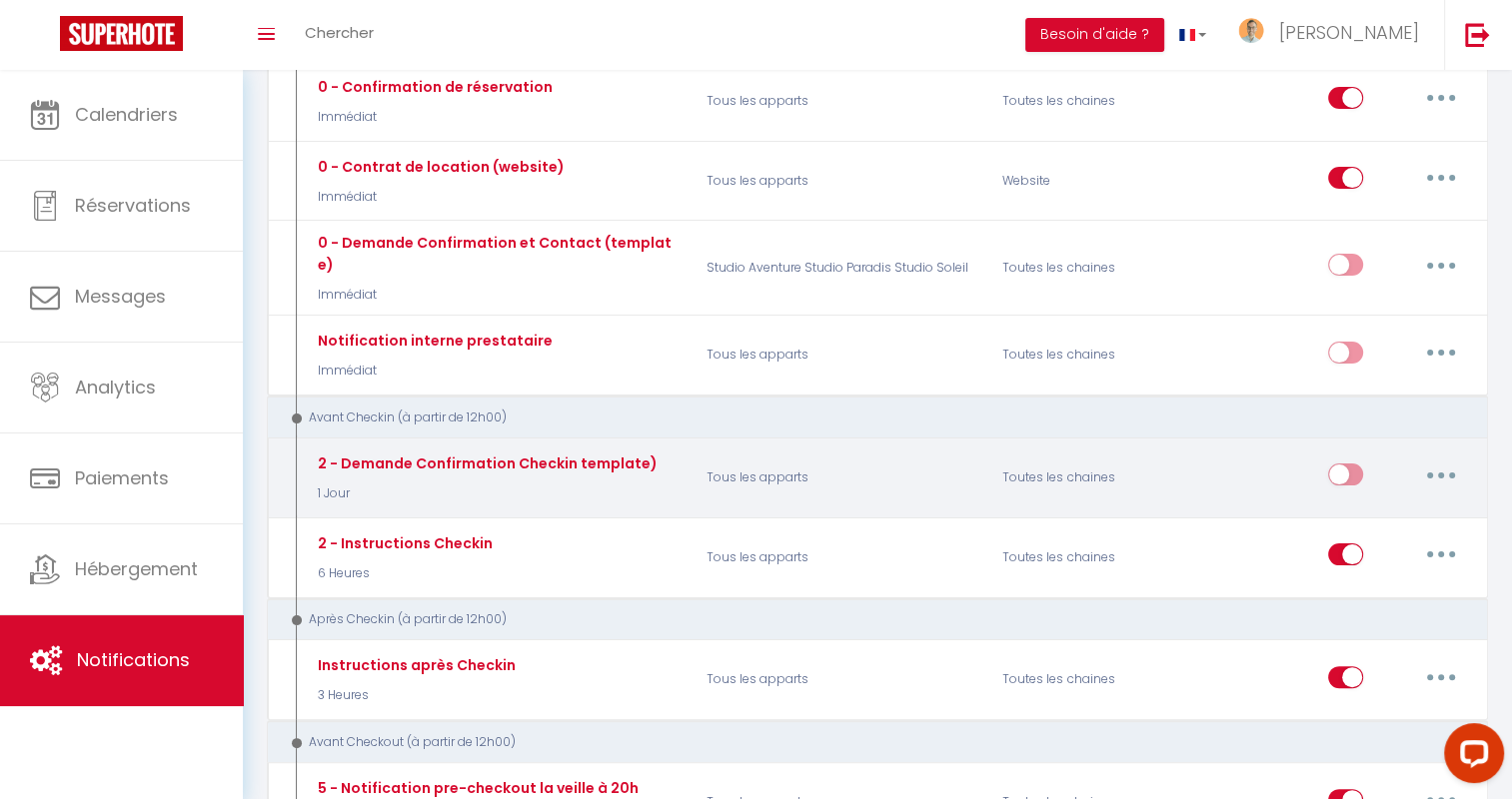 scroll, scrollTop: 599, scrollLeft: 0, axis: vertical 